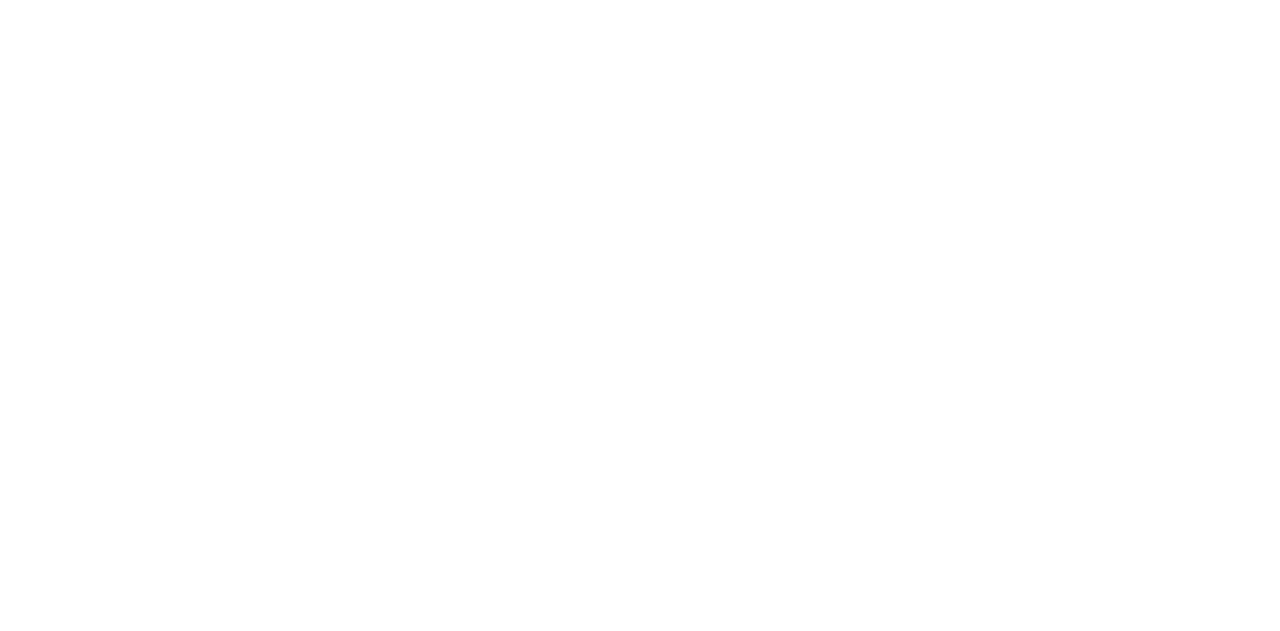 scroll, scrollTop: 0, scrollLeft: 0, axis: both 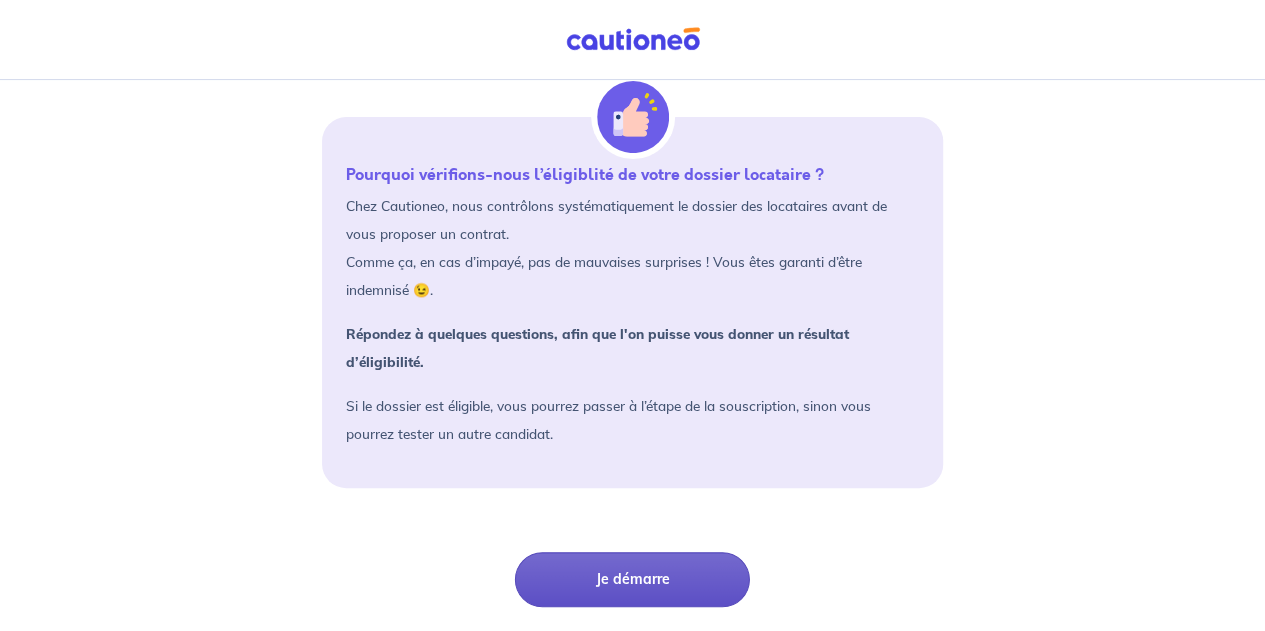click on "Je démarre" at bounding box center [632, 579] 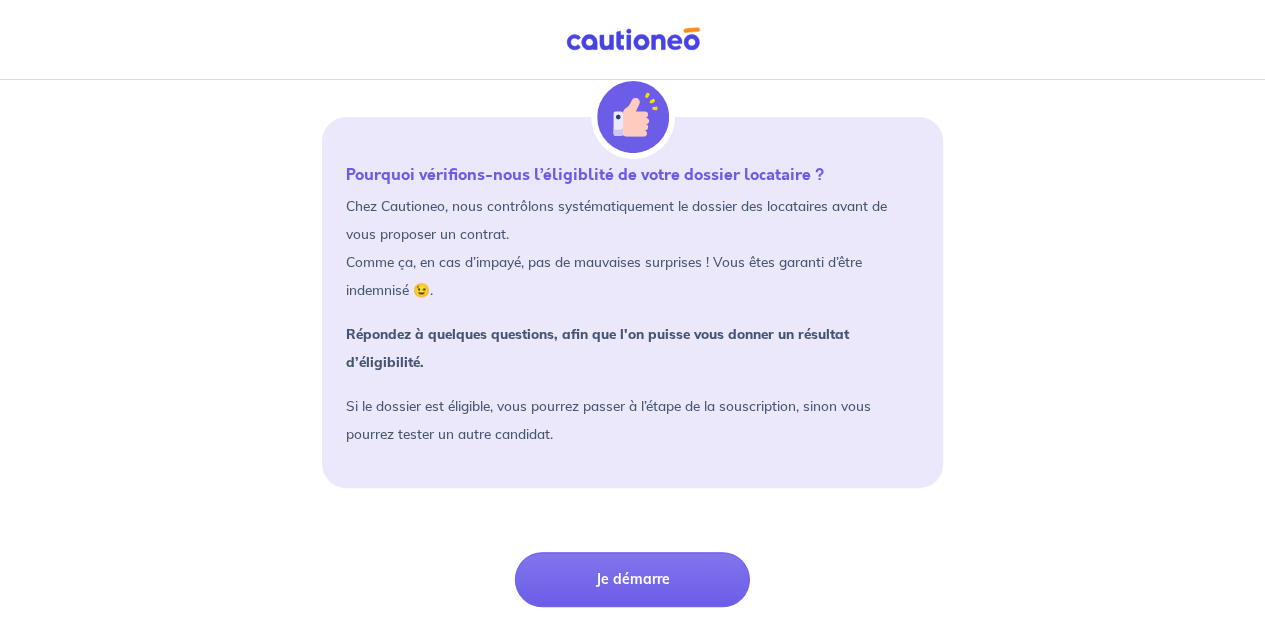 scroll, scrollTop: 0, scrollLeft: 0, axis: both 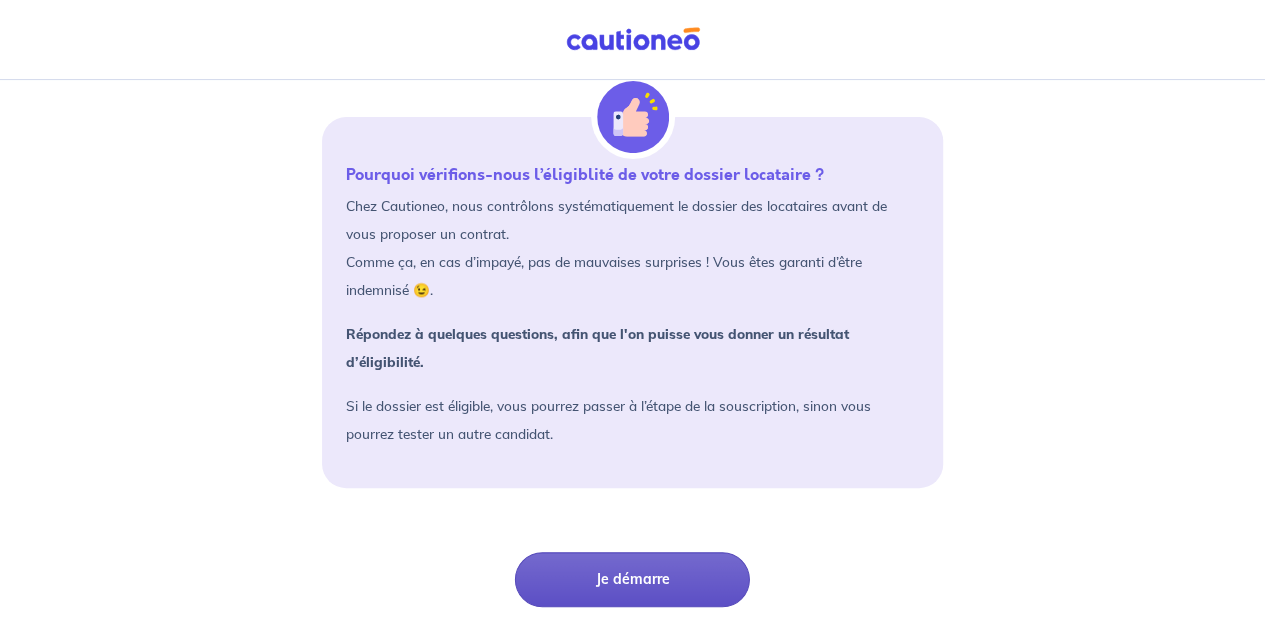 click on "Je démarre" at bounding box center [632, 579] 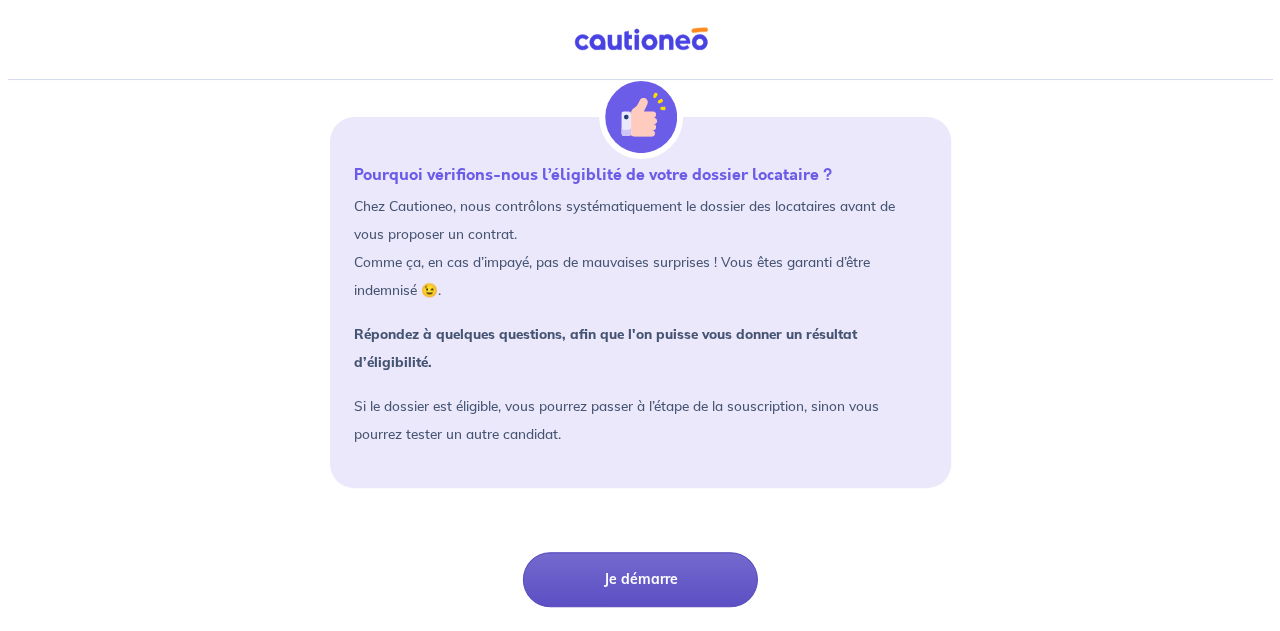scroll, scrollTop: 0, scrollLeft: 0, axis: both 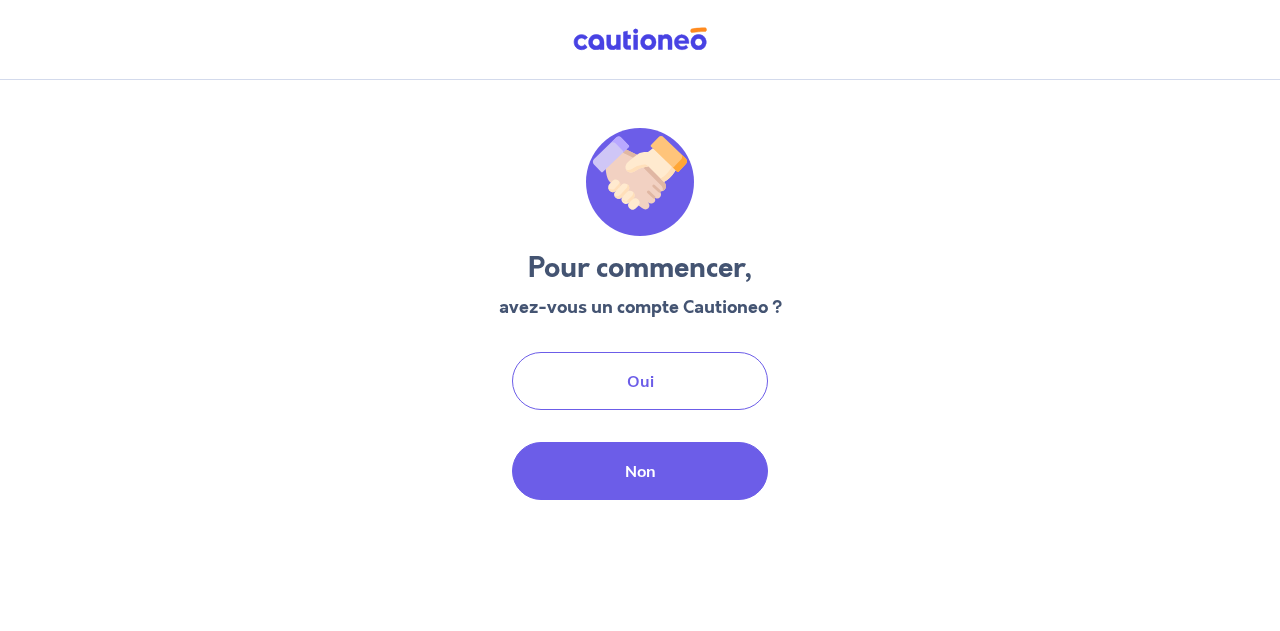 click on "Non" at bounding box center [640, 471] 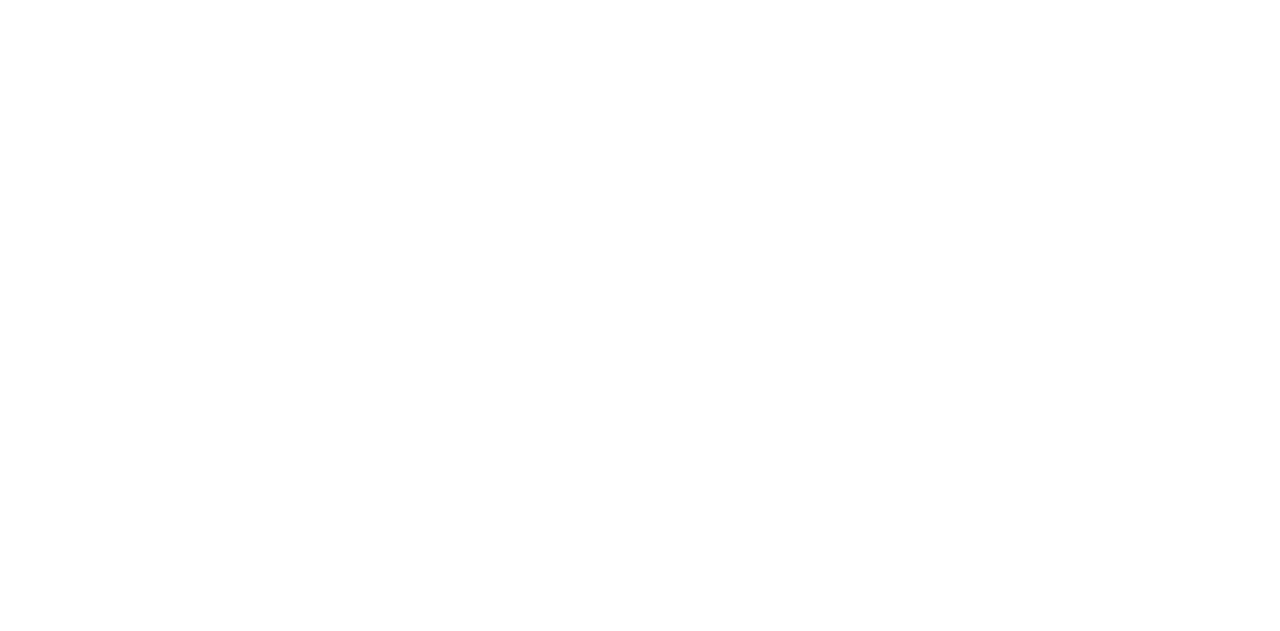 scroll, scrollTop: 0, scrollLeft: 0, axis: both 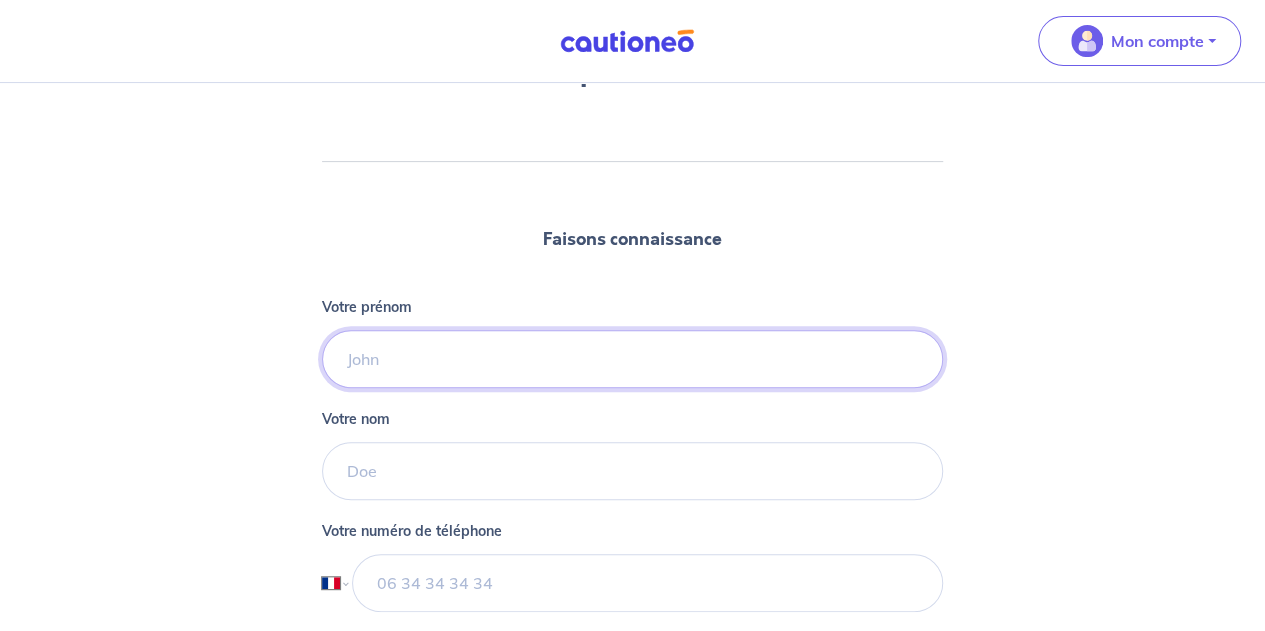 click on "Votre prénom" at bounding box center [632, 359] 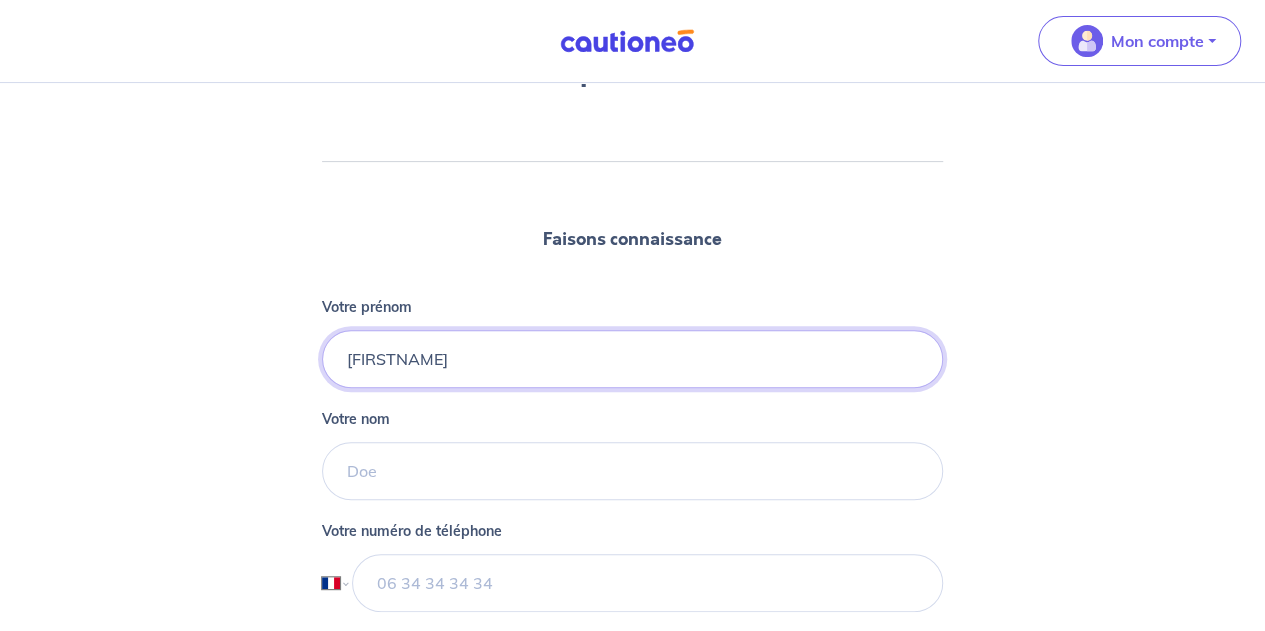 type on "[FIRSTNAME]" 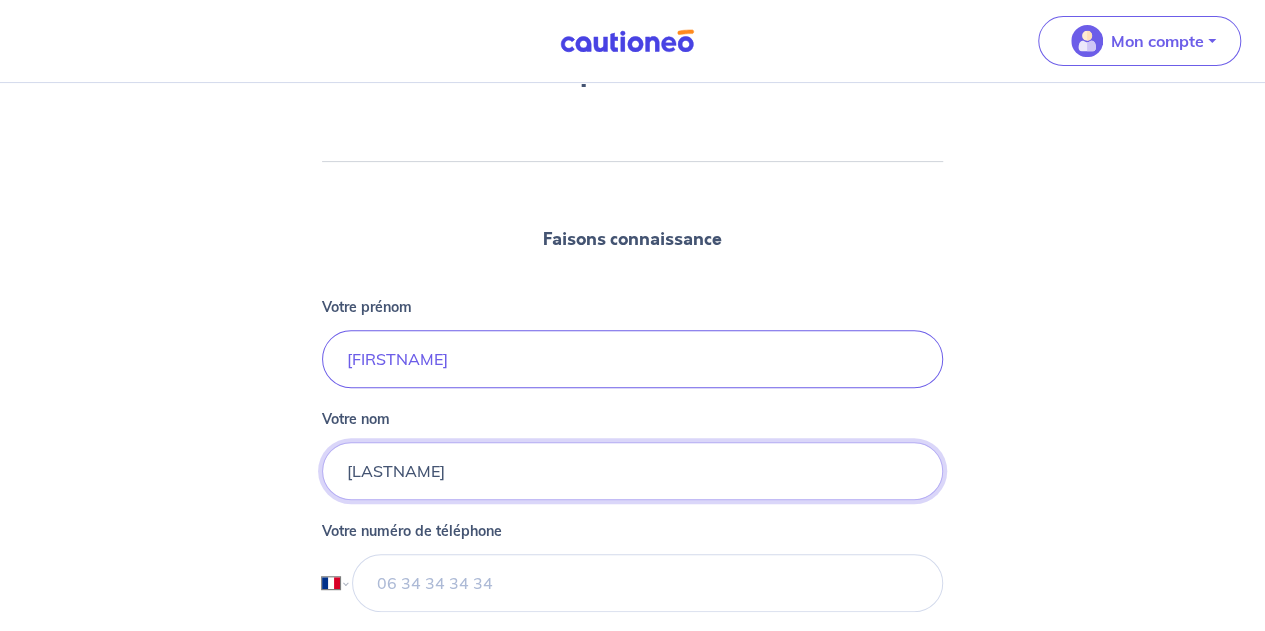 type on "[LASTNAME]" 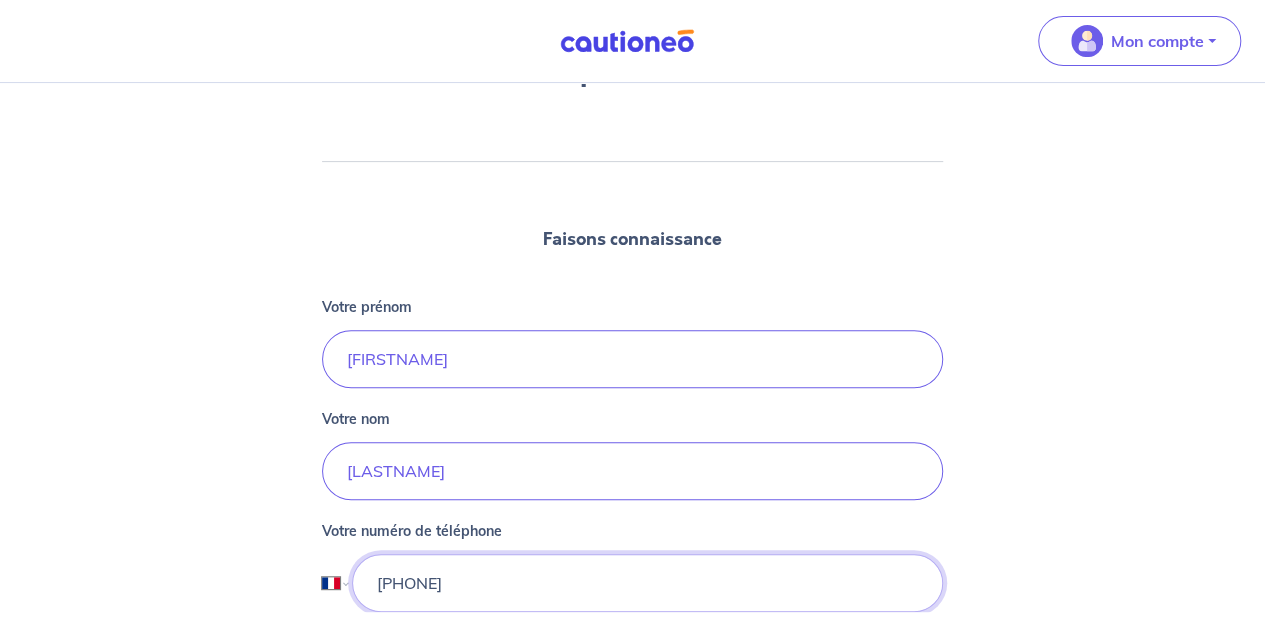 type on "[PHONE]" 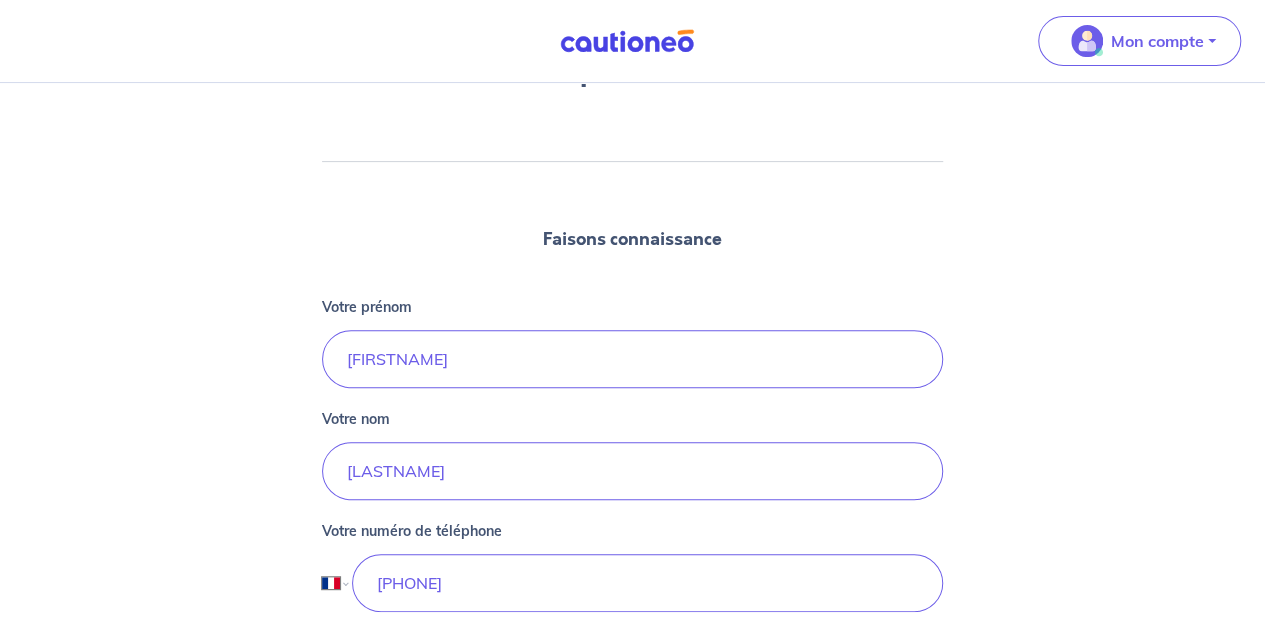 type 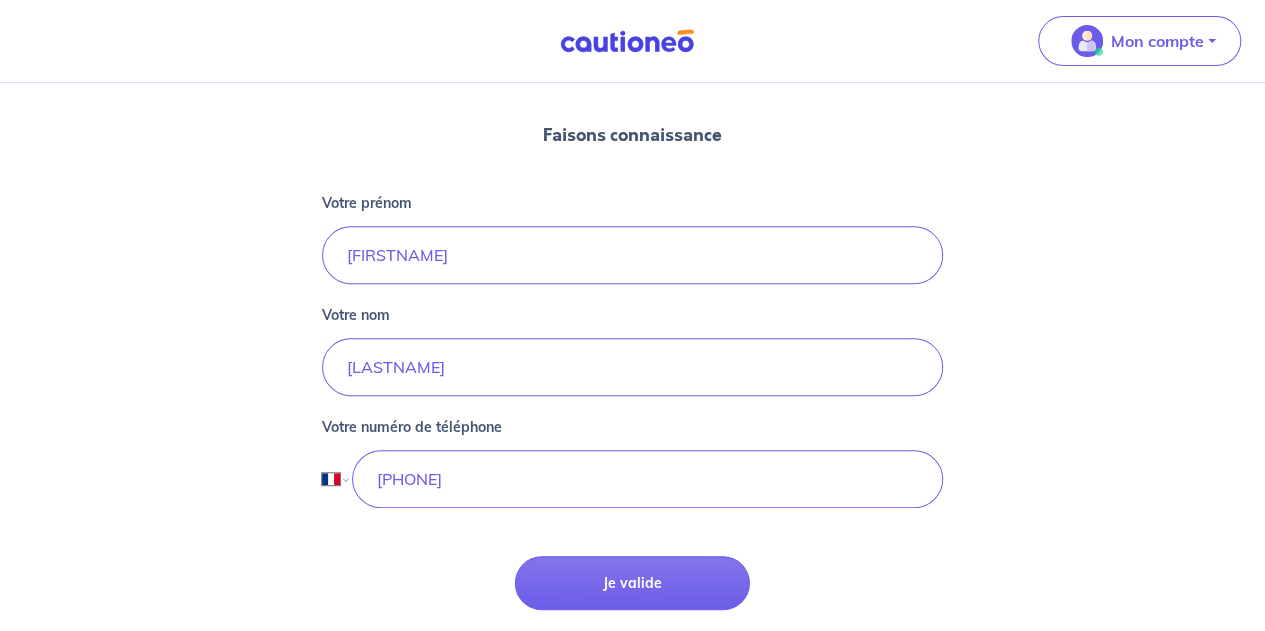 scroll, scrollTop: 304, scrollLeft: 0, axis: vertical 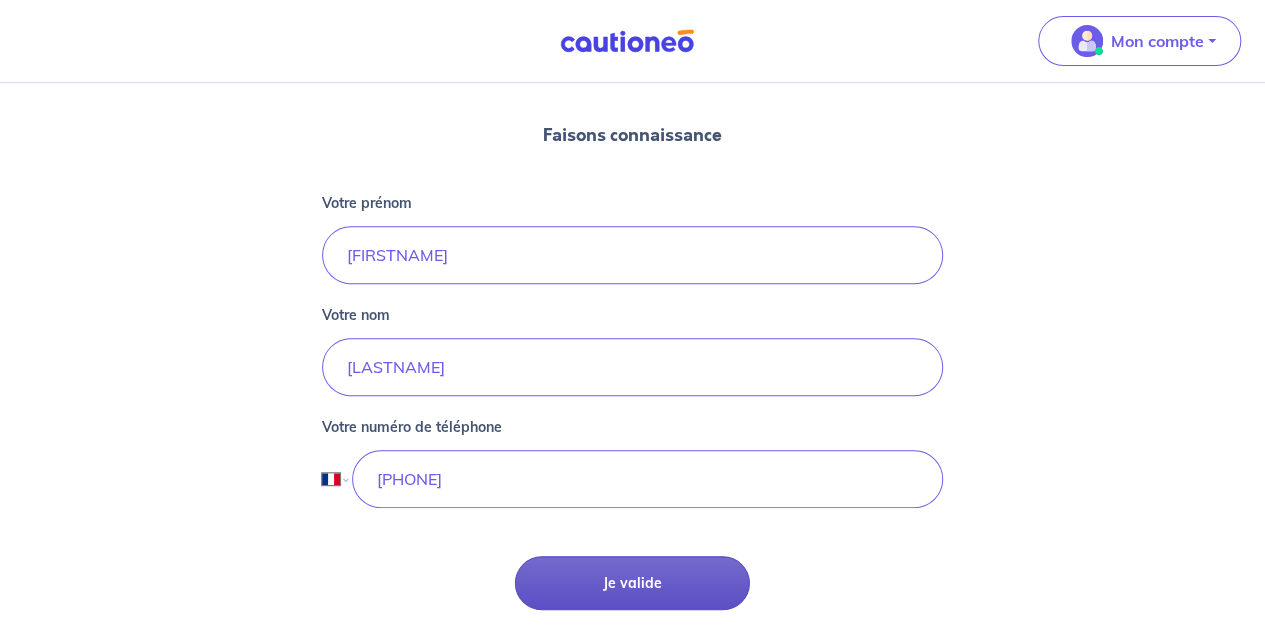 click on "Je valide" at bounding box center (632, 583) 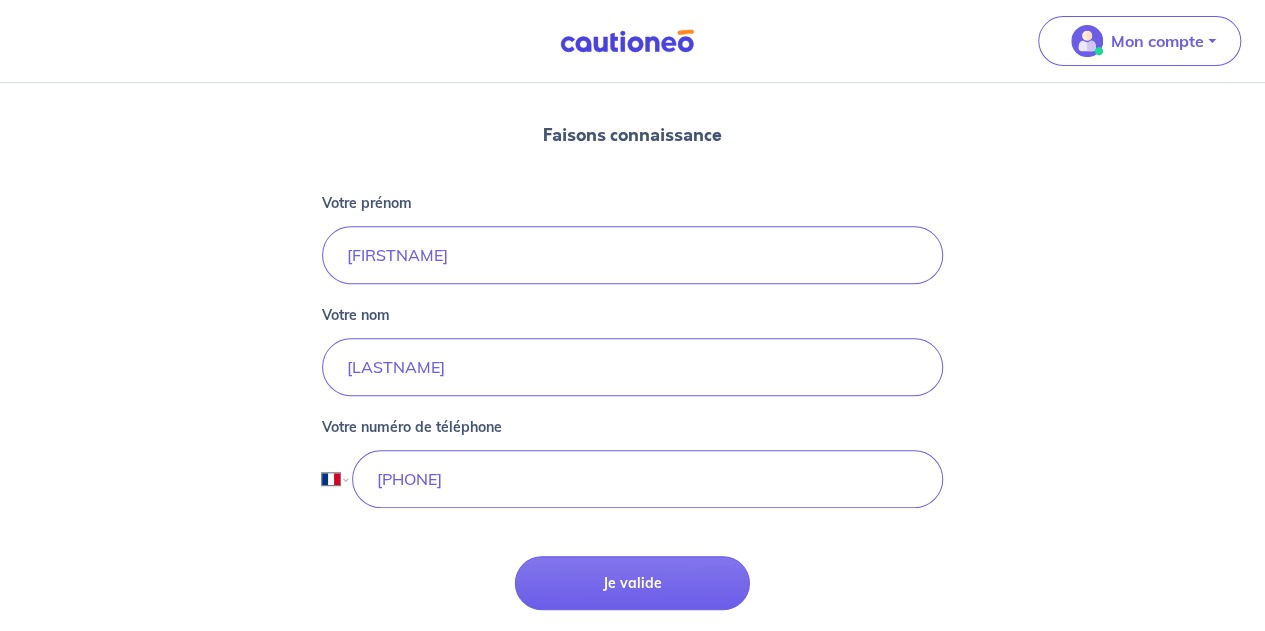 scroll, scrollTop: 0, scrollLeft: 0, axis: both 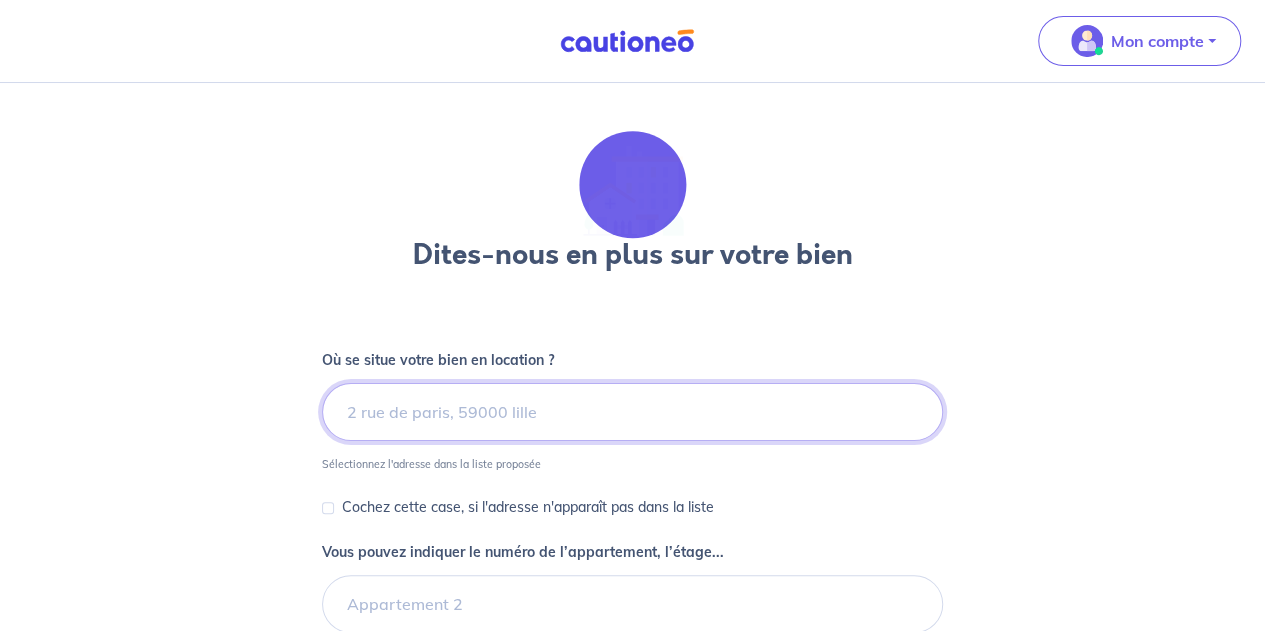 click at bounding box center (632, 412) 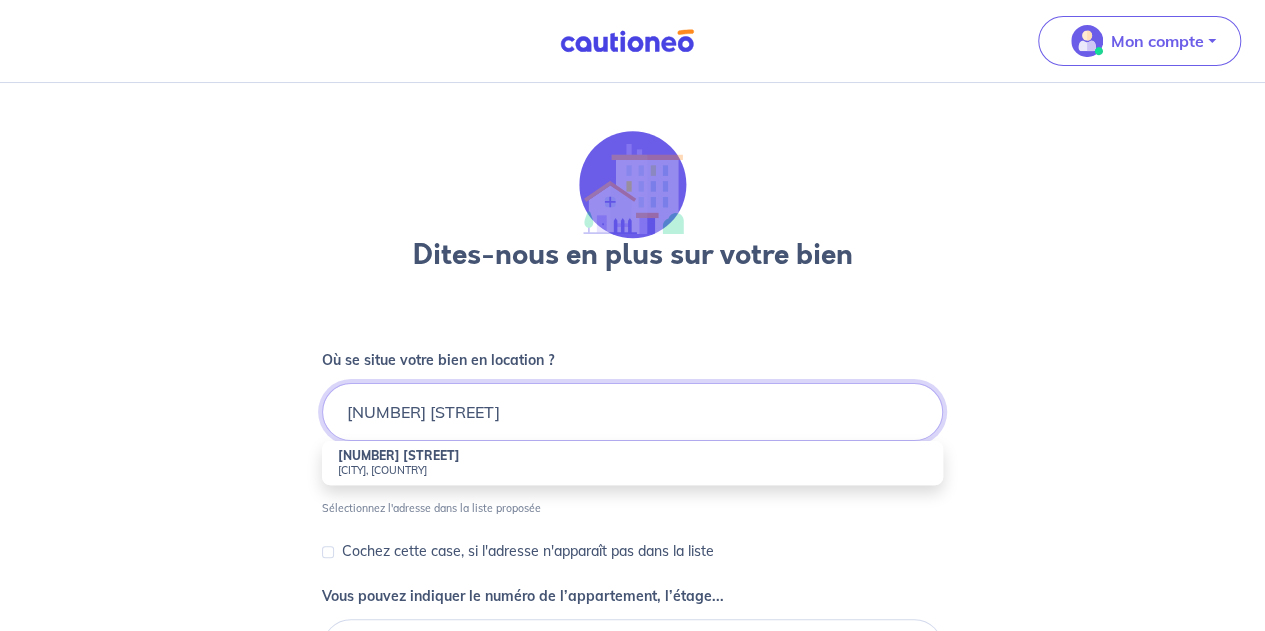type on "[NUMBER] [STREET]" 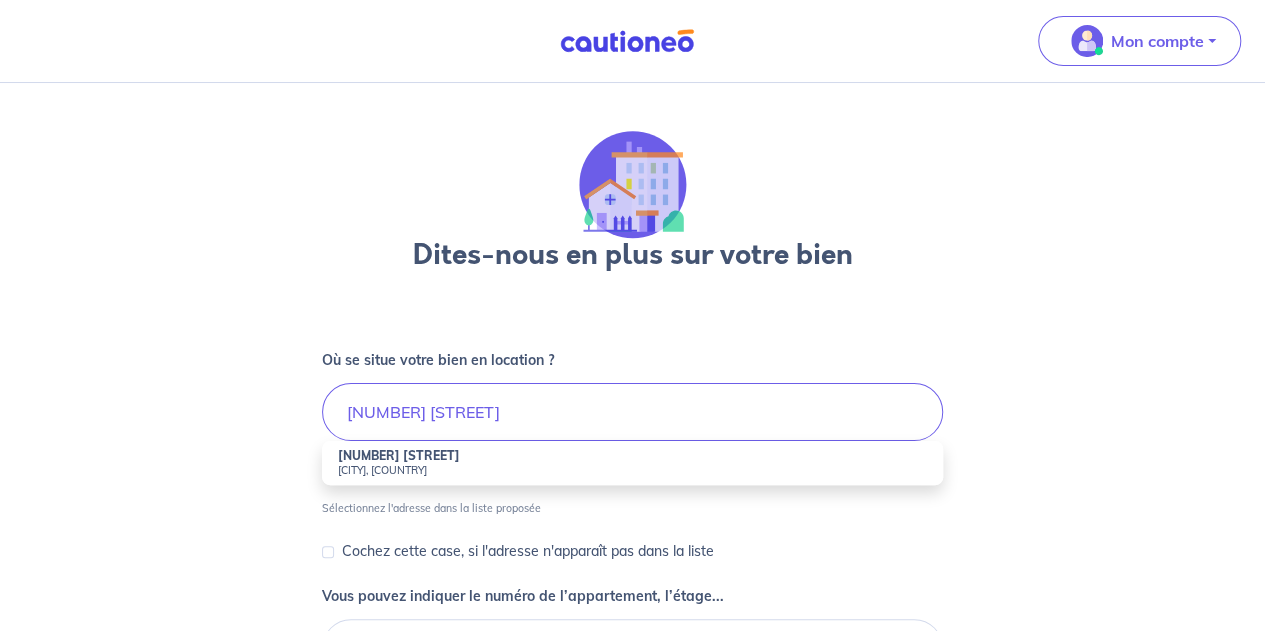 click on "[NUMBER] [STREET] [CITY], [COUNTRY]" at bounding box center (632, 463) 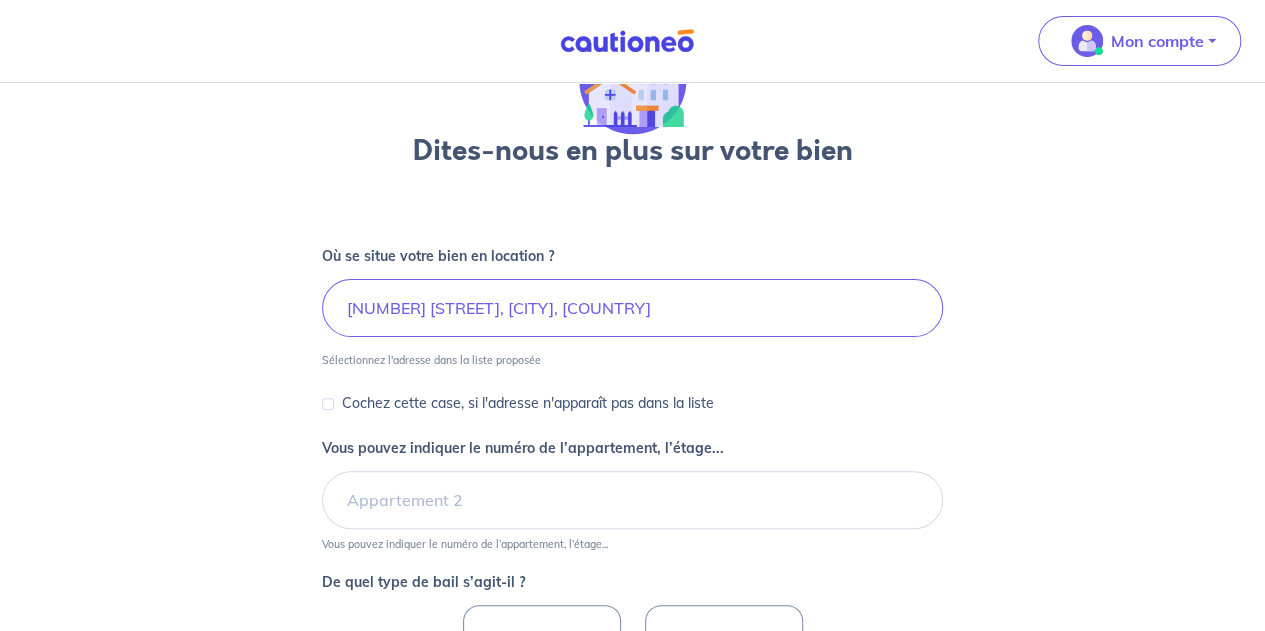 scroll, scrollTop: 200, scrollLeft: 0, axis: vertical 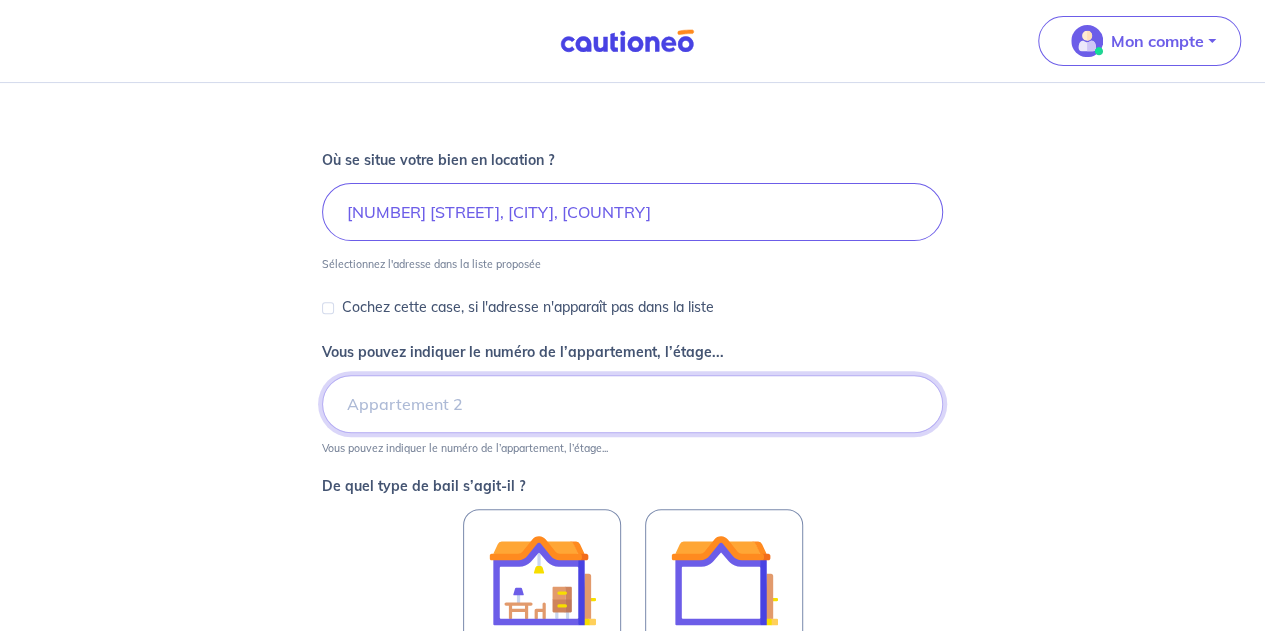 click on "Vous pouvez indiquer le numéro de l’appartement, l’étage..." at bounding box center (632, 404) 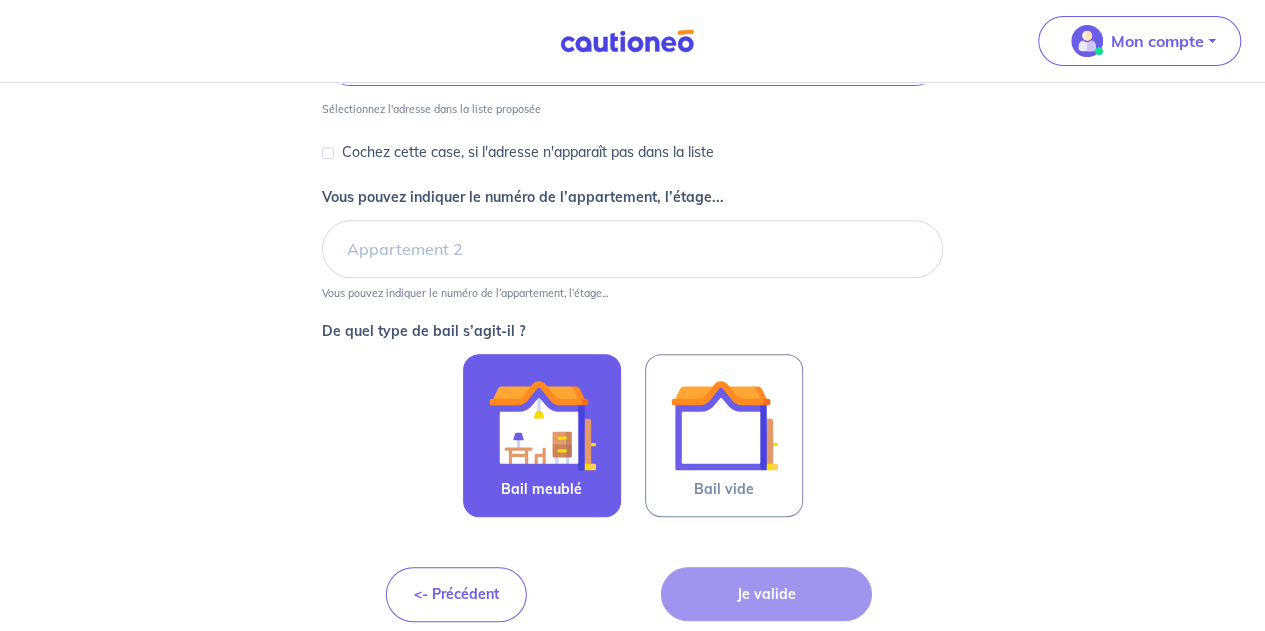 scroll, scrollTop: 367, scrollLeft: 0, axis: vertical 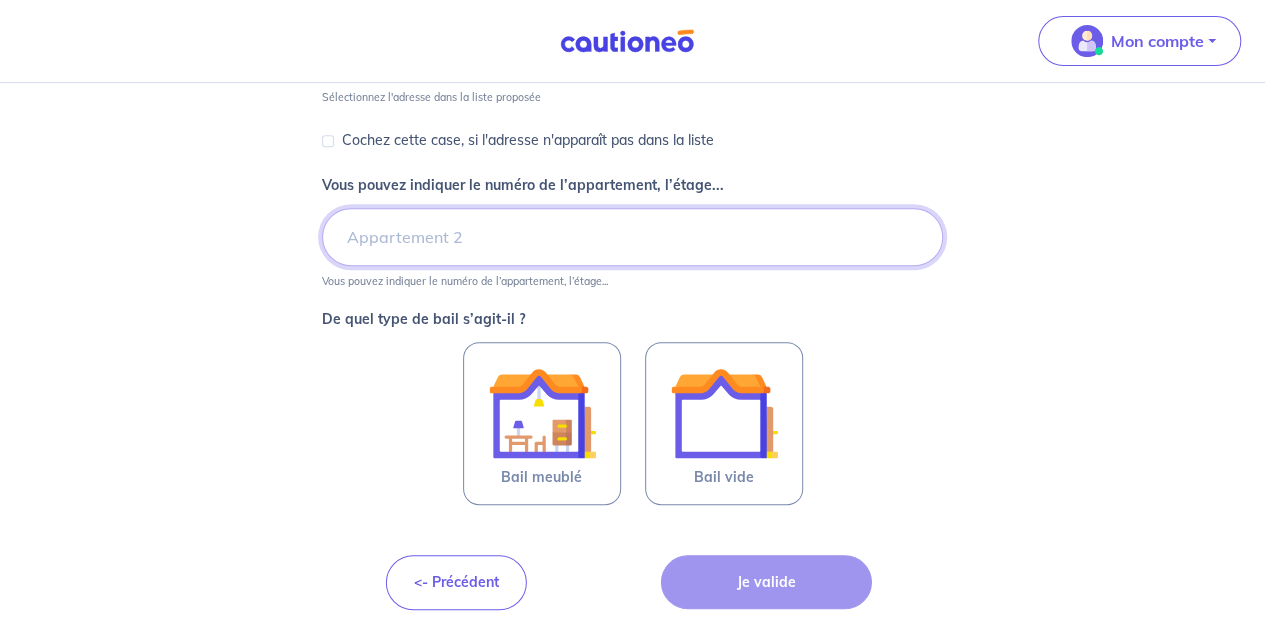click on "Vous pouvez indiquer le numéro de l’appartement, l’étage..." at bounding box center [632, 237] 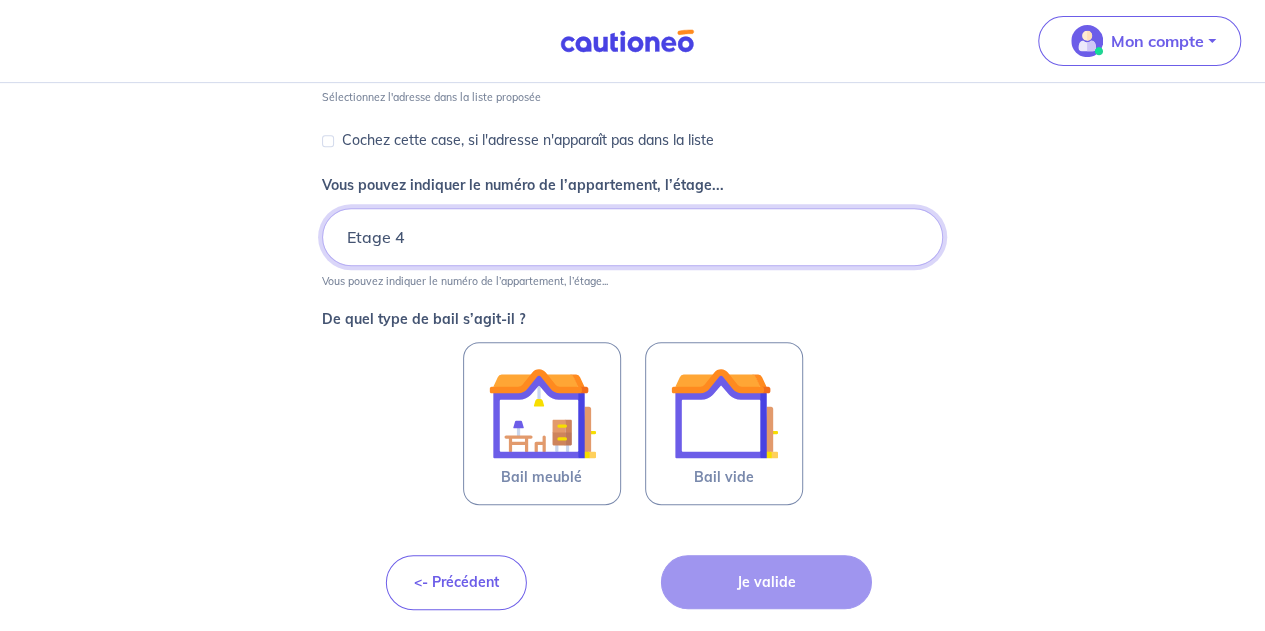 click on "Etage 4" at bounding box center (632, 237) 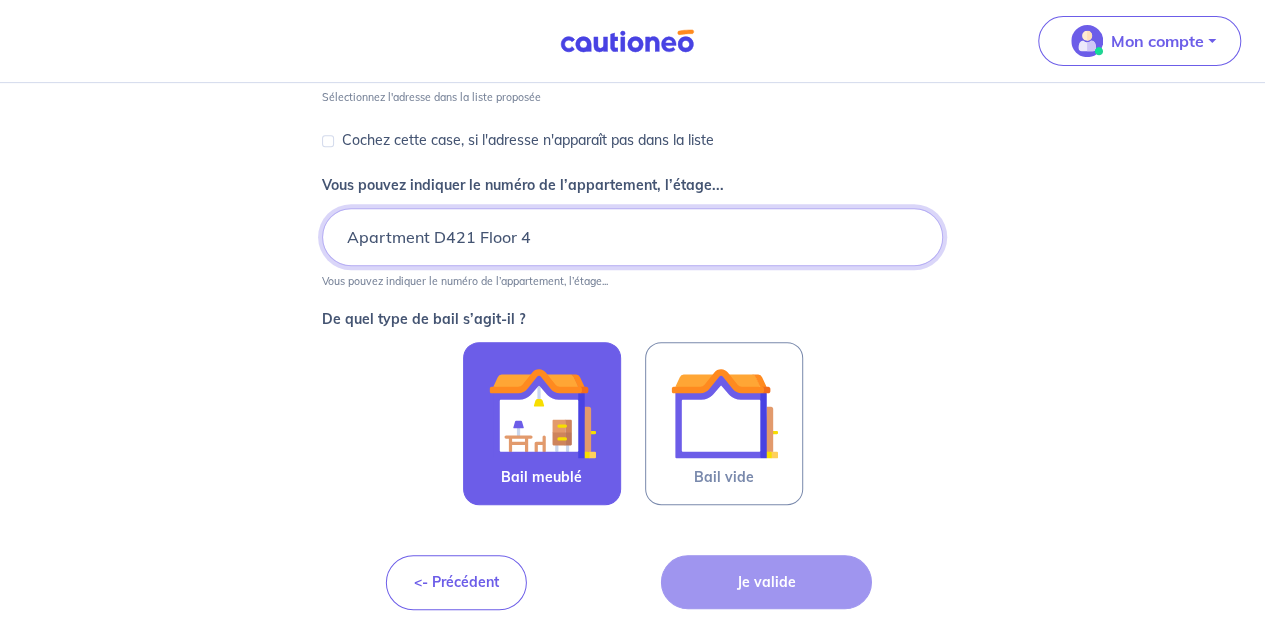 type on "Apartment D421 Floor 4" 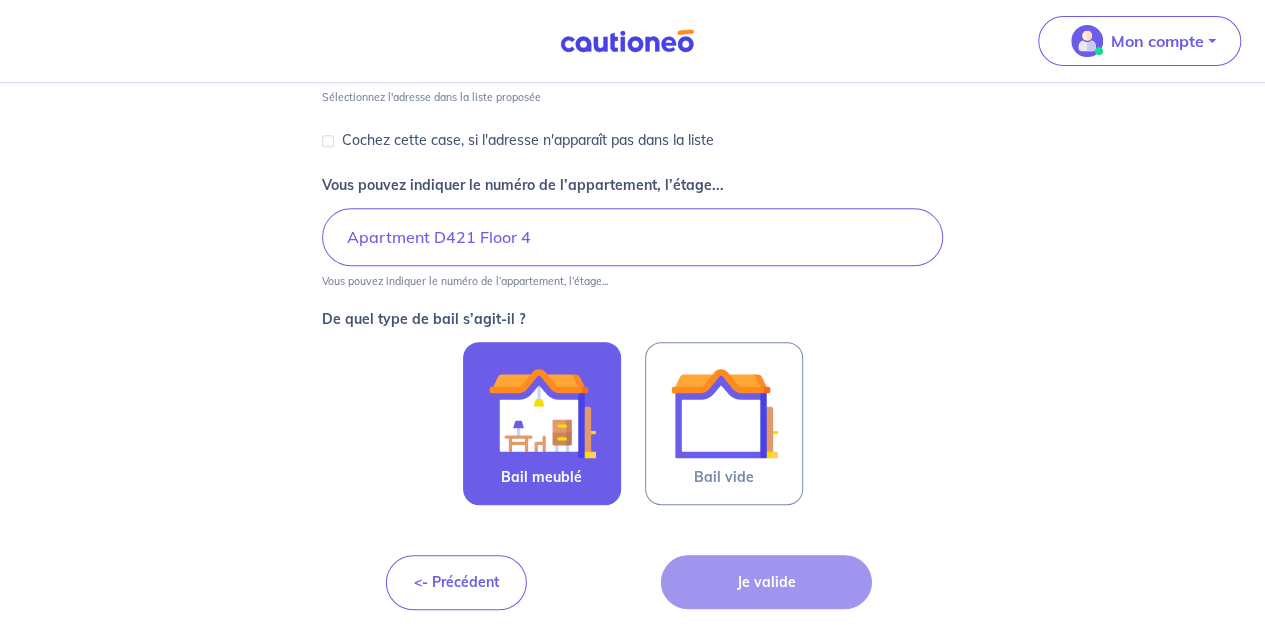 click at bounding box center [542, 413] 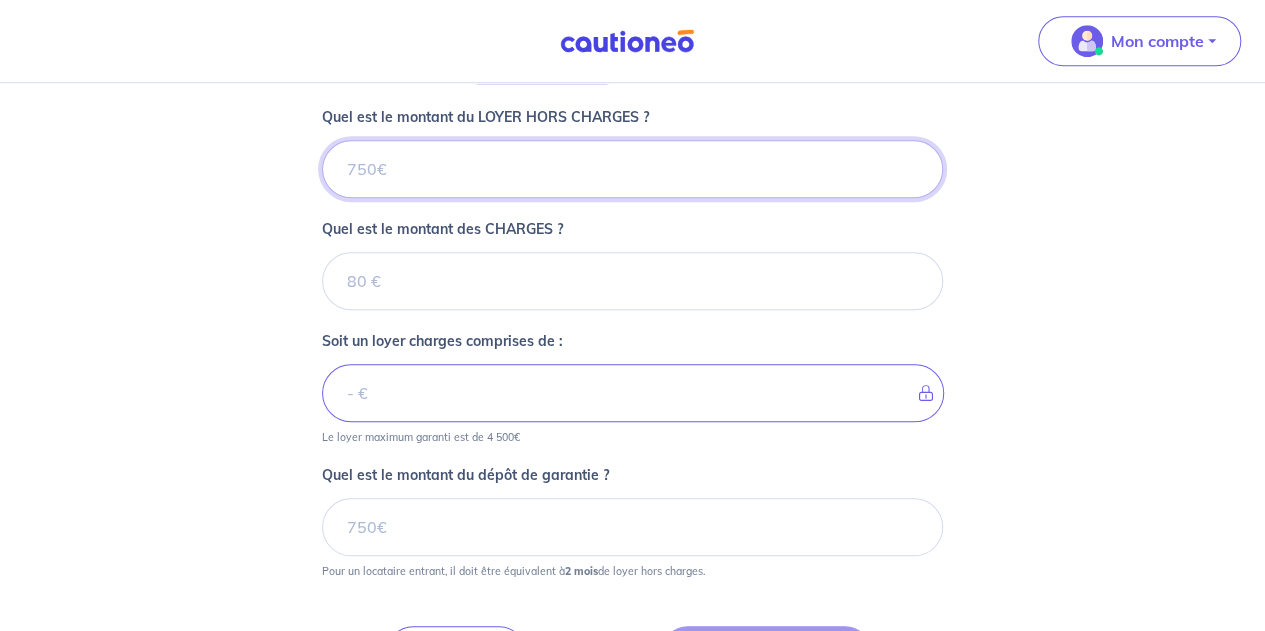scroll, scrollTop: 759, scrollLeft: 0, axis: vertical 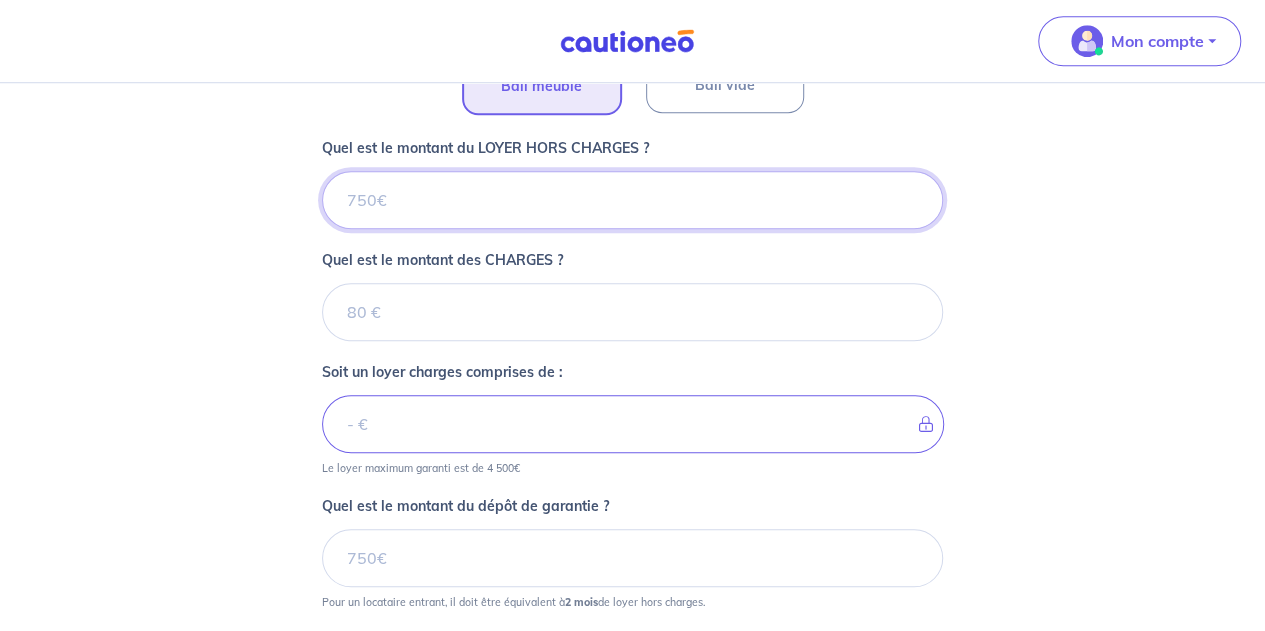 click on "[RENT]" at bounding box center (632, 200) 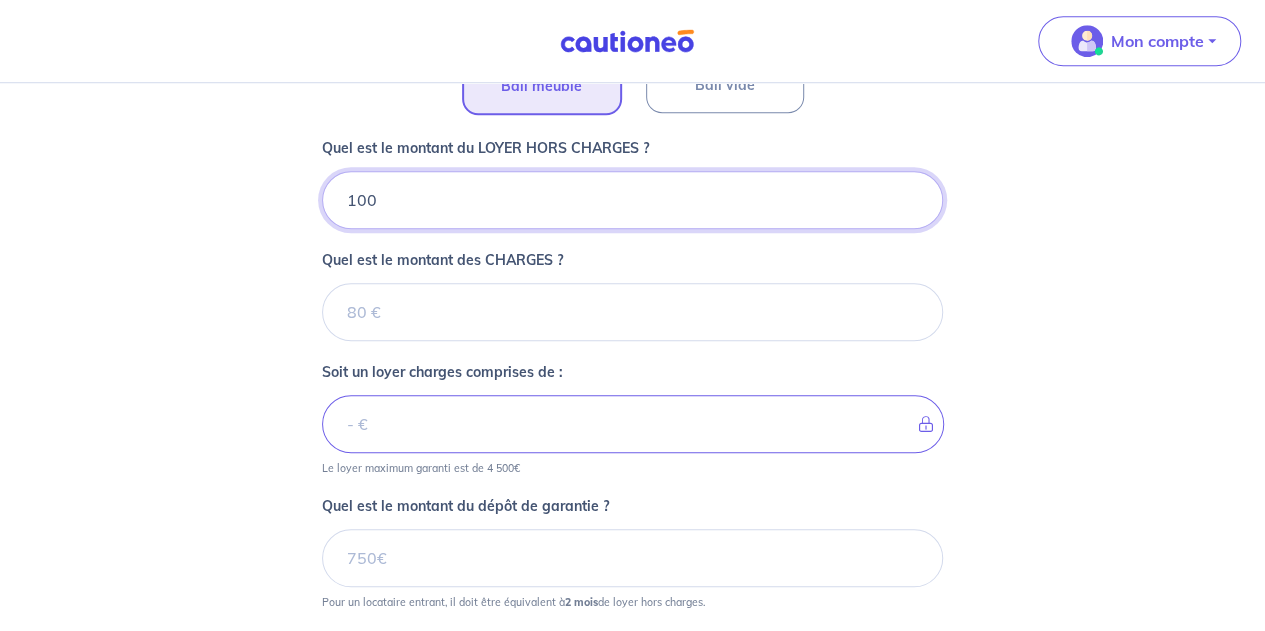 type on "100" 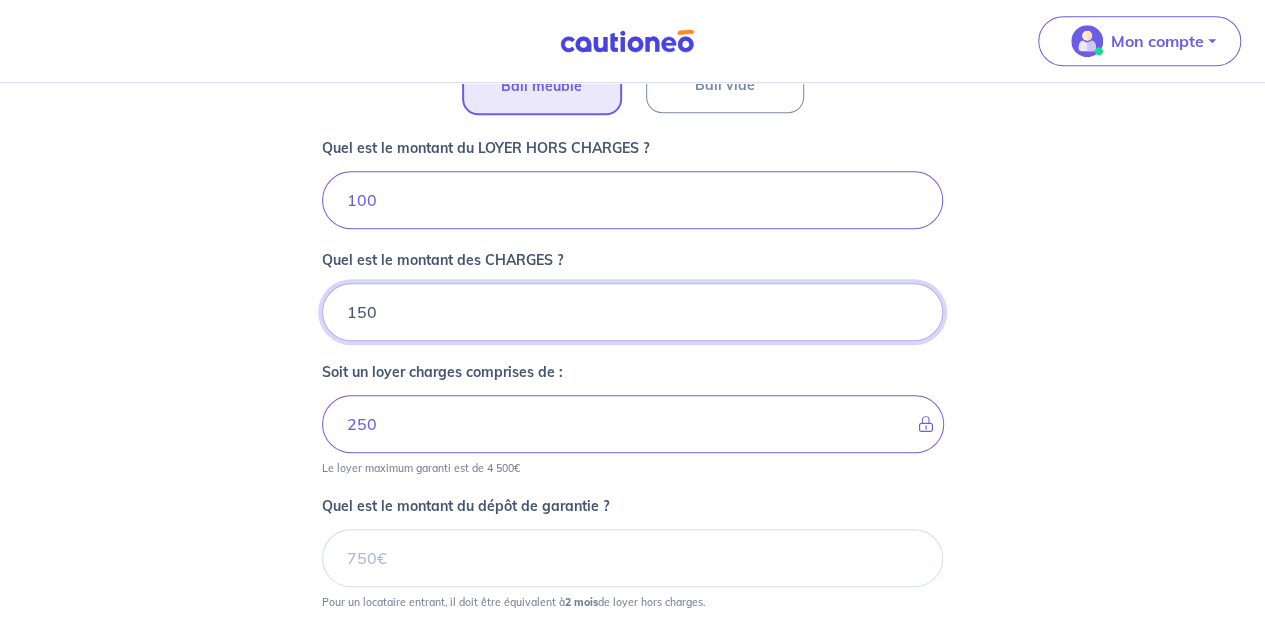 type on "150" 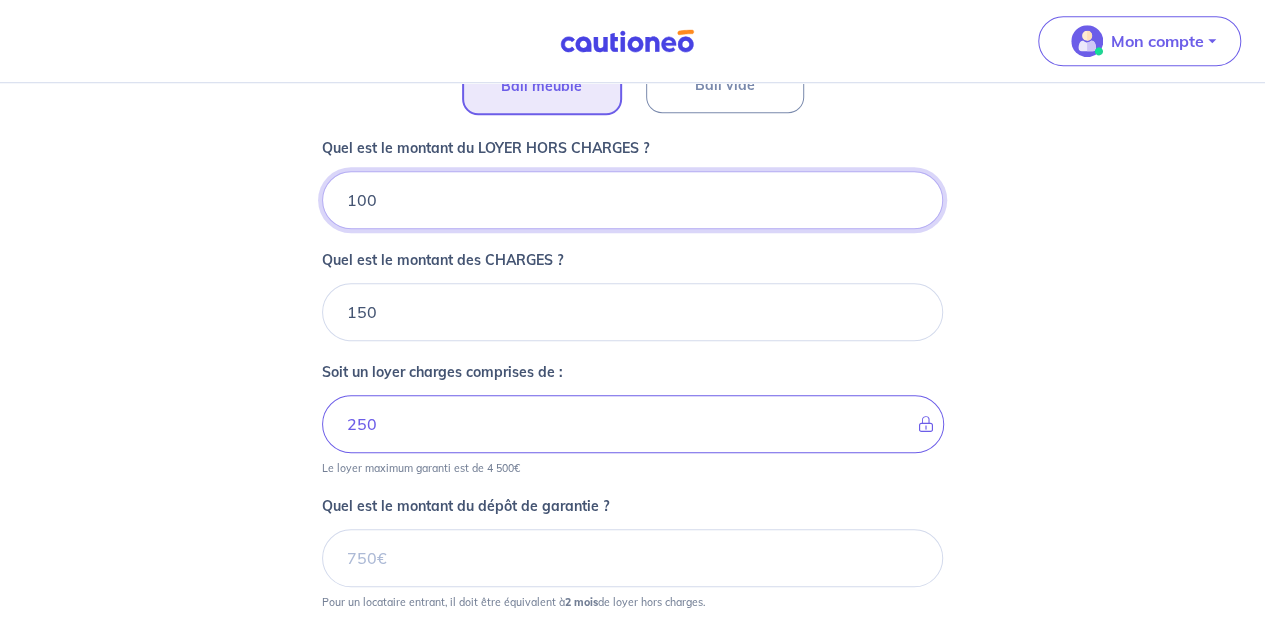 click on "100" at bounding box center [632, 200] 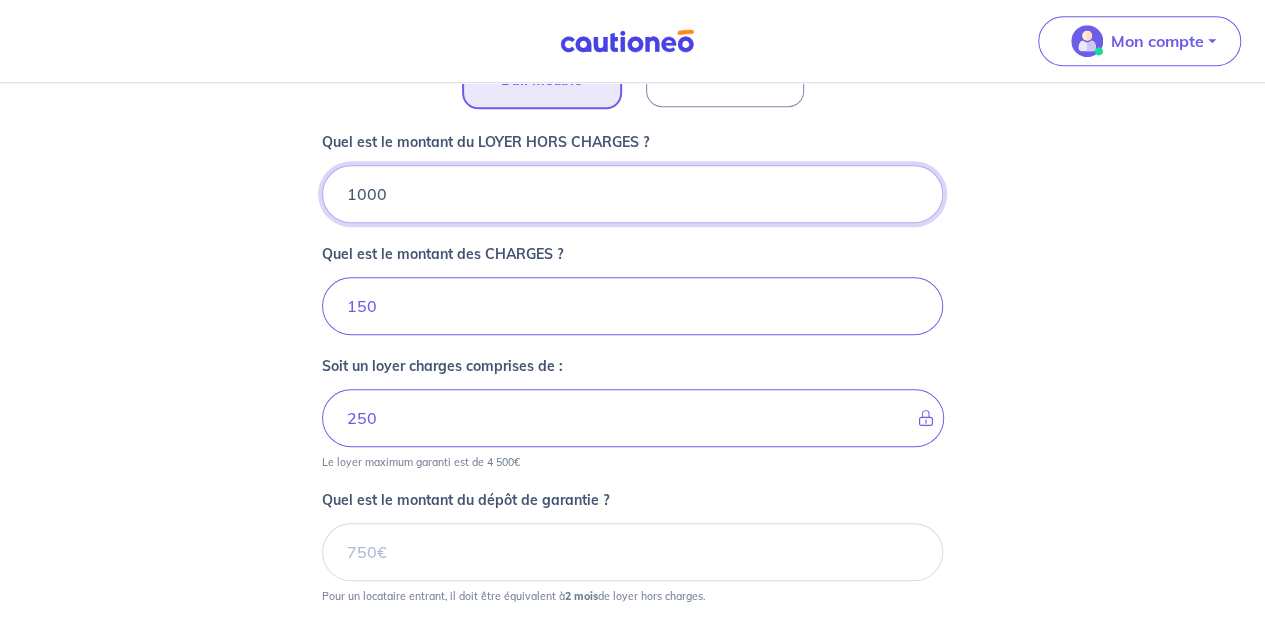 scroll, scrollTop: 859, scrollLeft: 0, axis: vertical 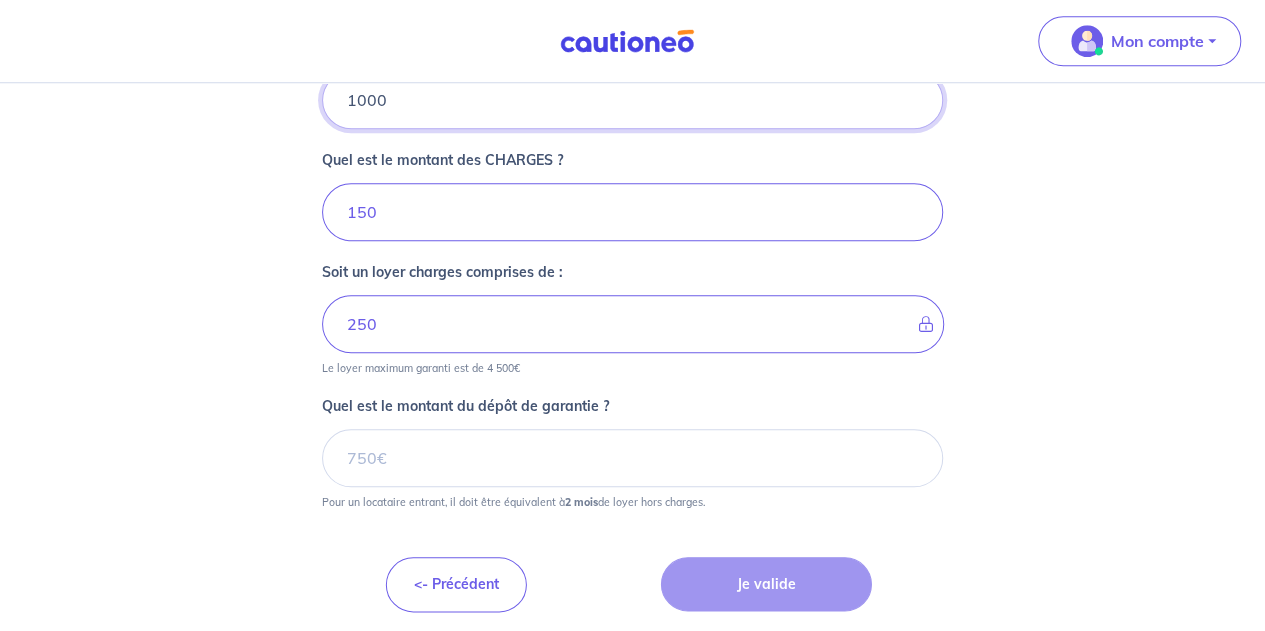 type on "1000" 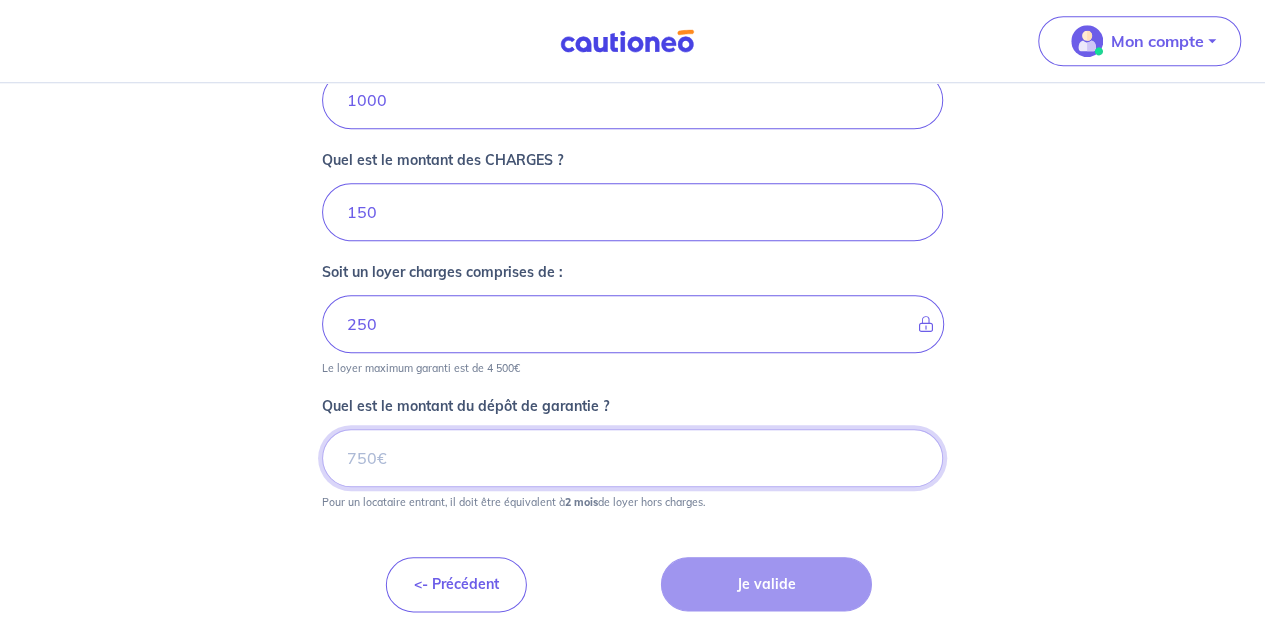 click on "Quel est le montant du dépôt de garantie ?" at bounding box center [632, 458] 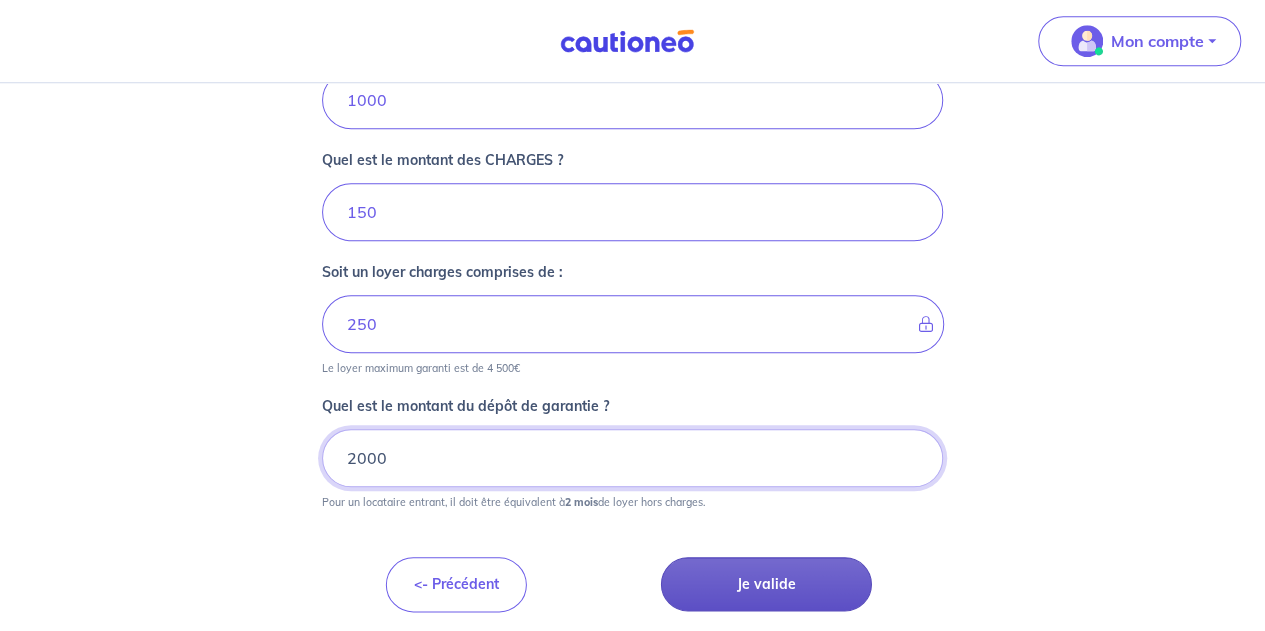 type on "2000" 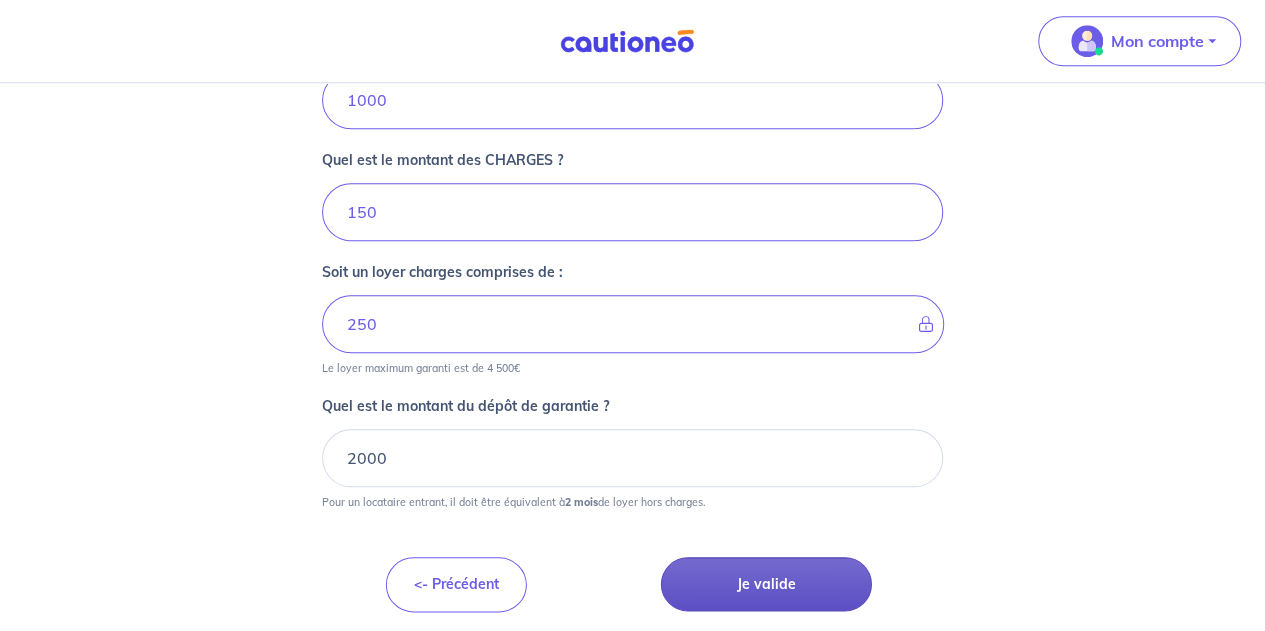 click on "Je valide" at bounding box center [766, 584] 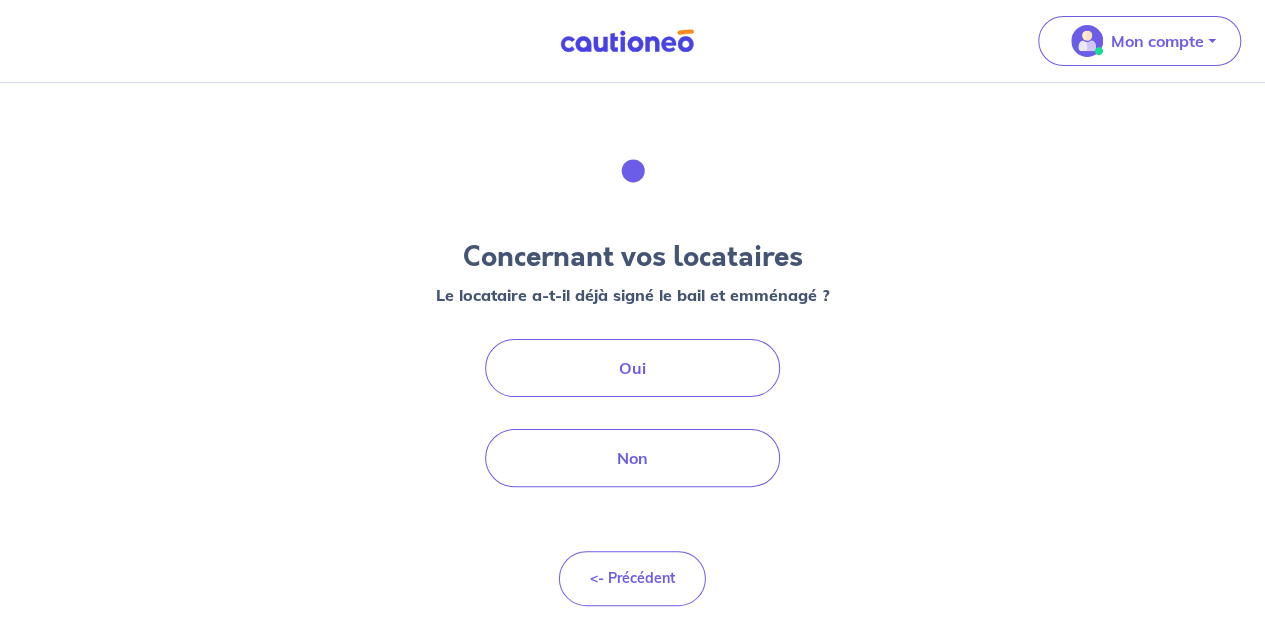 scroll, scrollTop: 0, scrollLeft: 0, axis: both 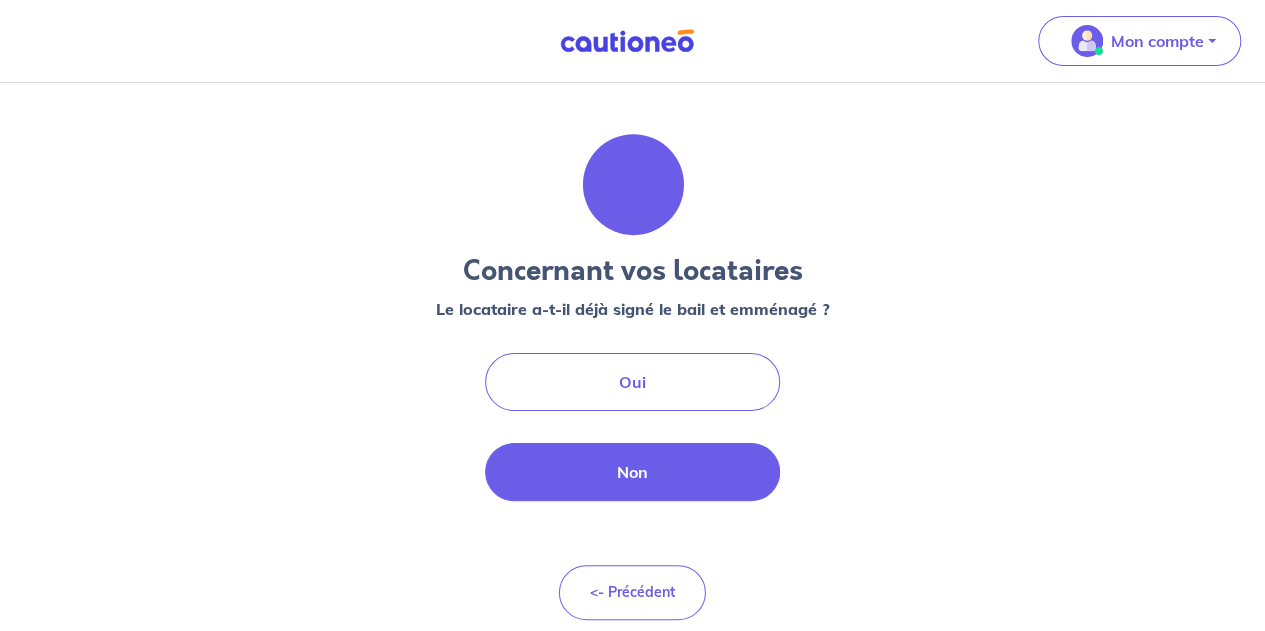 click on "Non" at bounding box center (633, 472) 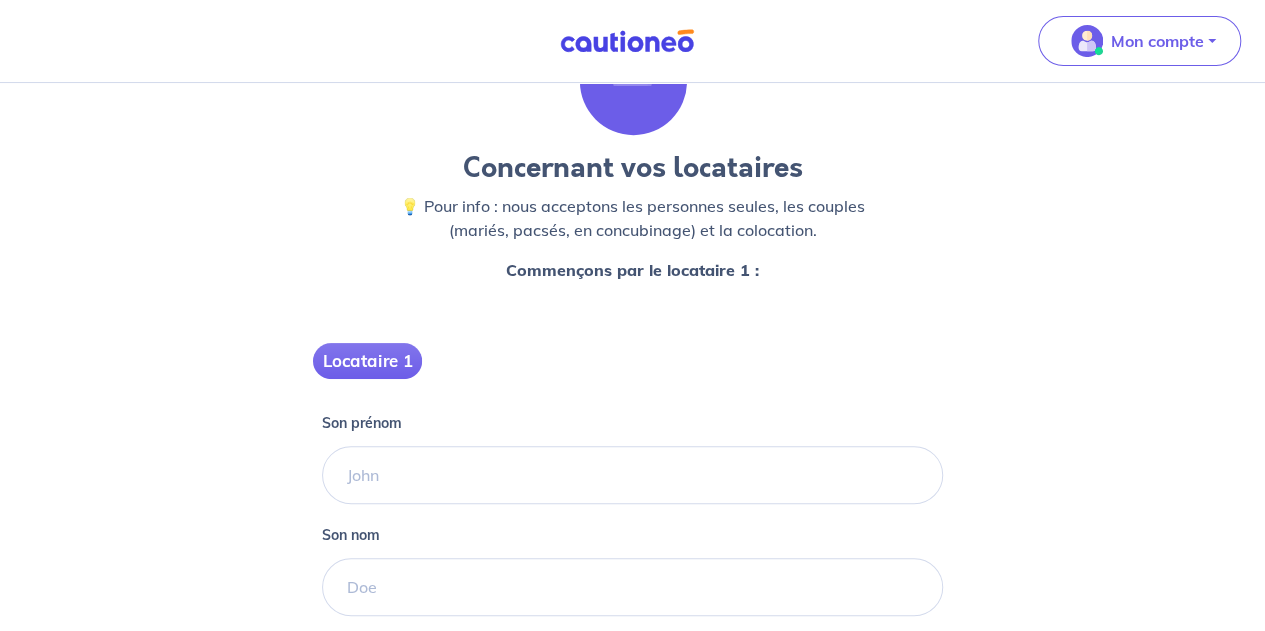 scroll, scrollTop: 200, scrollLeft: 0, axis: vertical 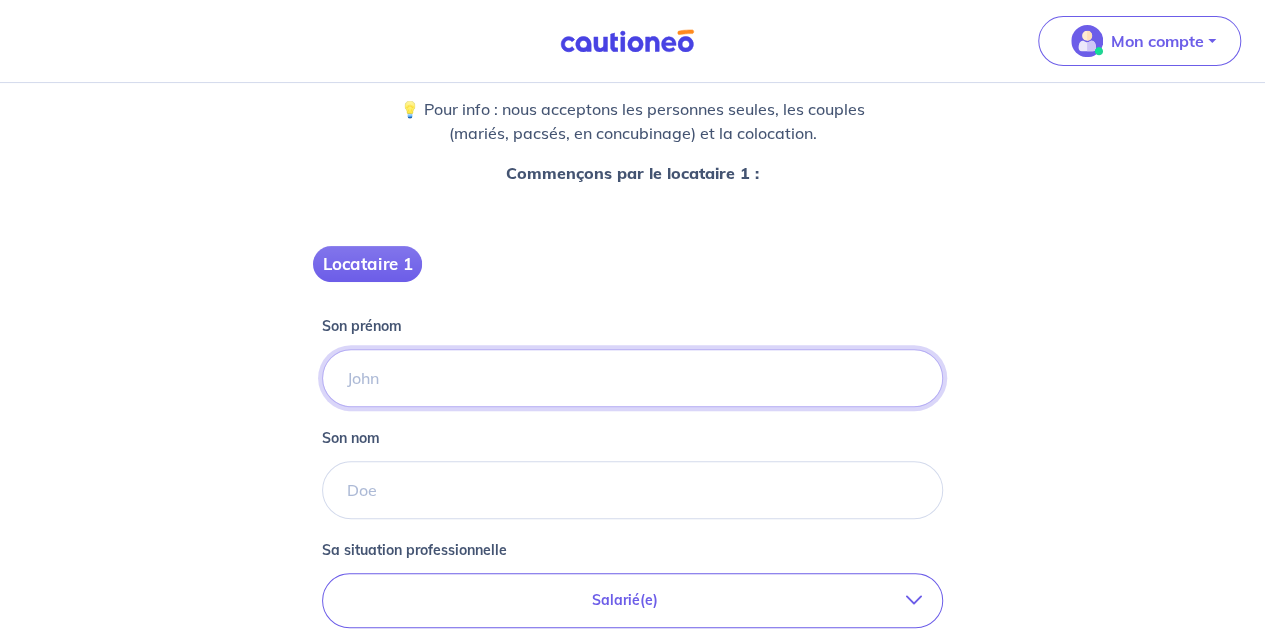 click on "Son prénom" at bounding box center (632, 378) 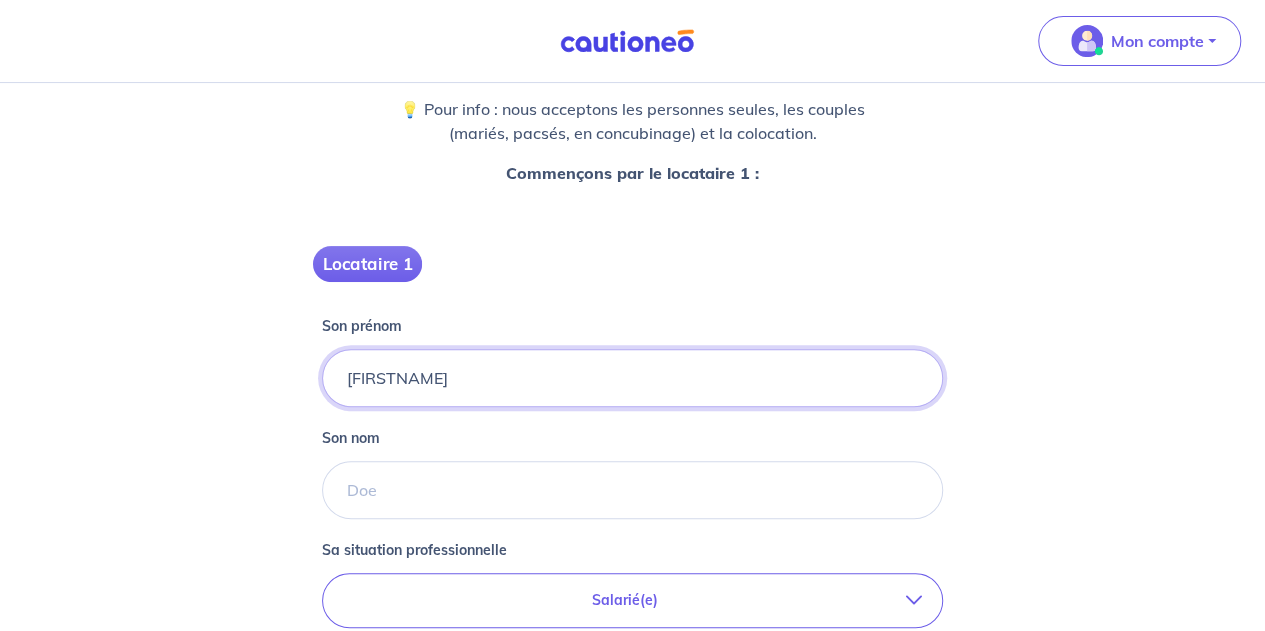 type on "[FIRSTNAME]" 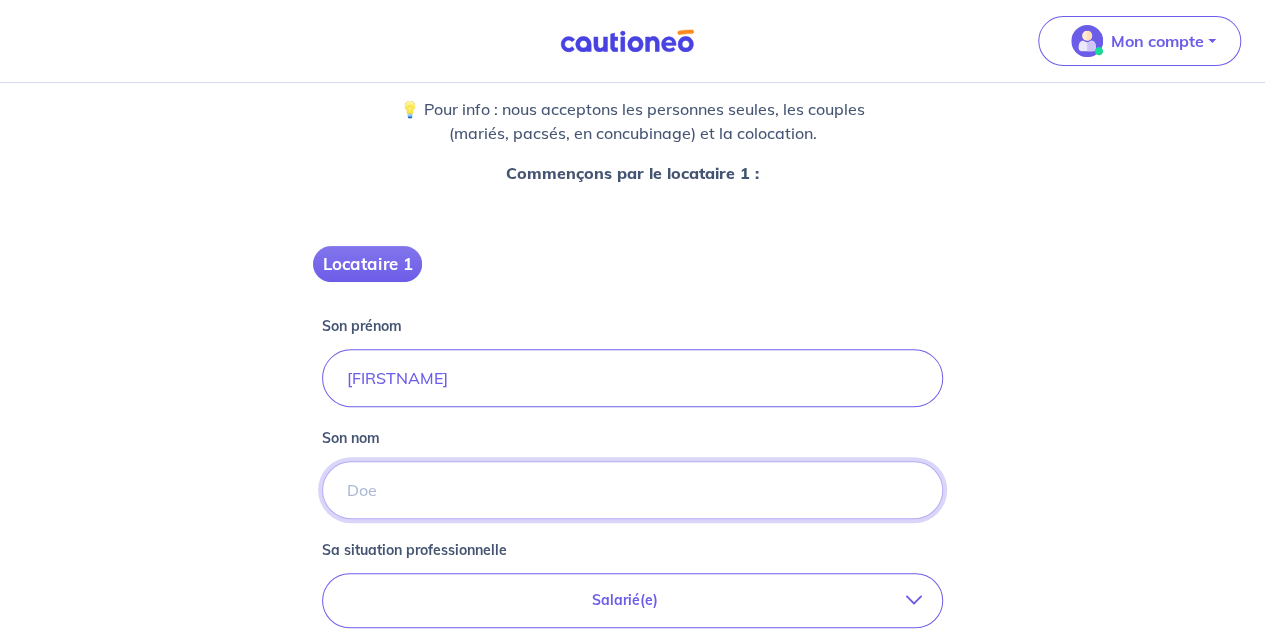 click on "Son nom" at bounding box center (632, 490) 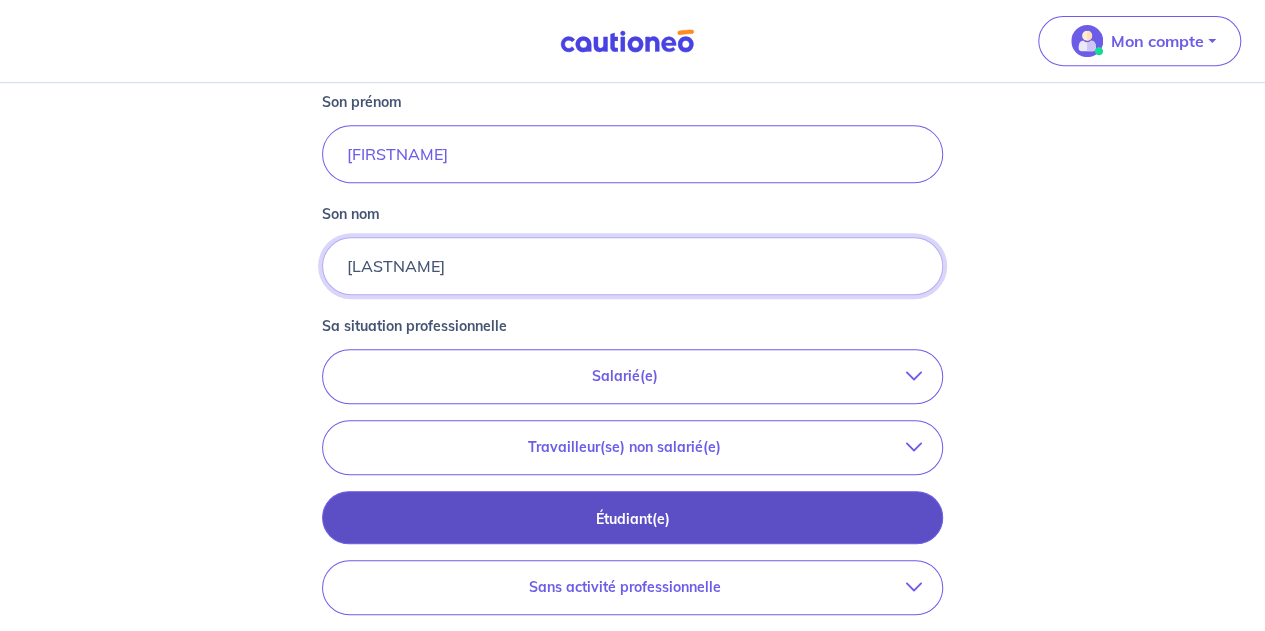 scroll, scrollTop: 500, scrollLeft: 0, axis: vertical 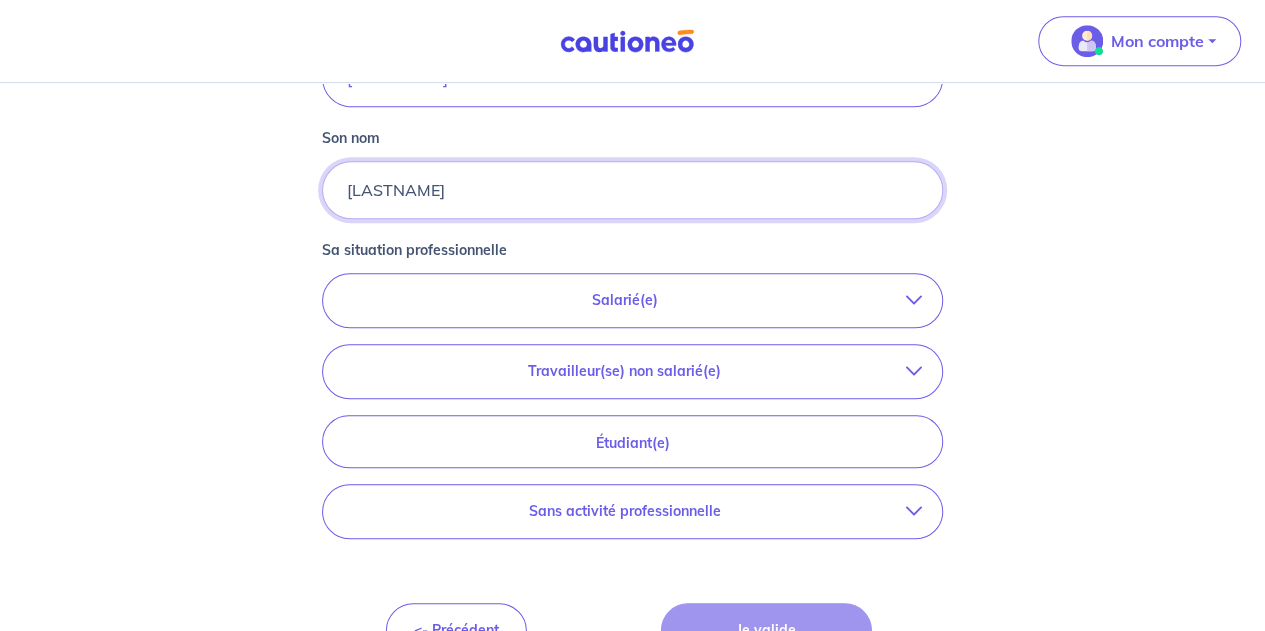 type on "[LASTNAME]" 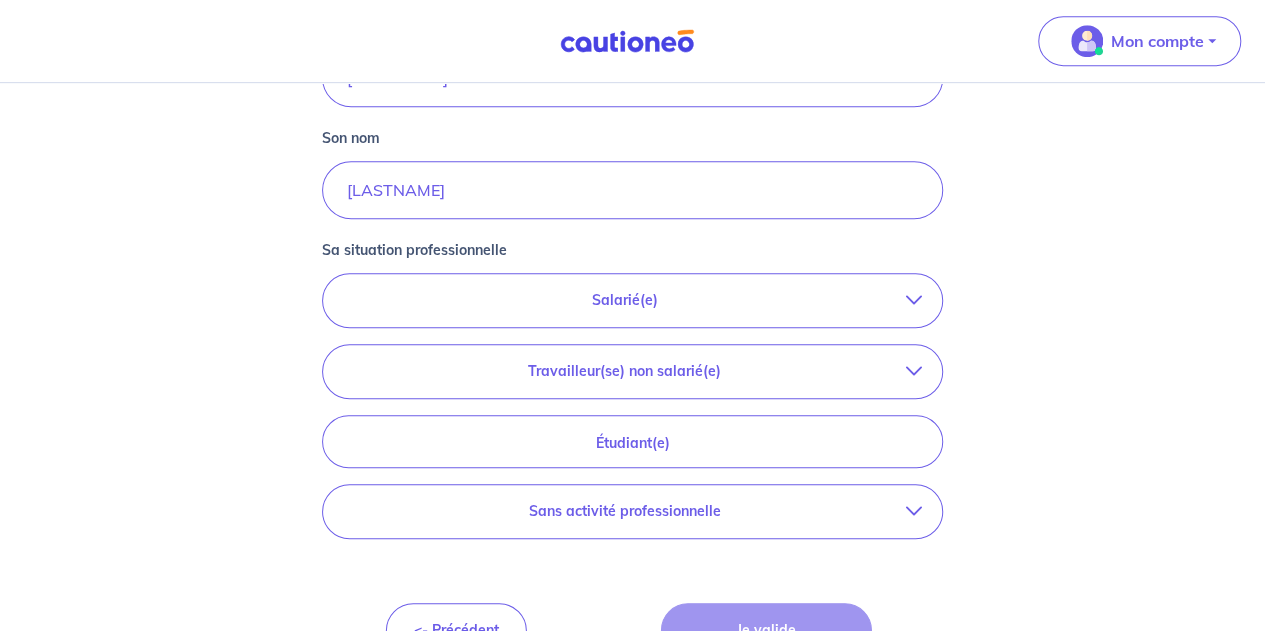 click on "Salarié(e)" at bounding box center [624, 300] 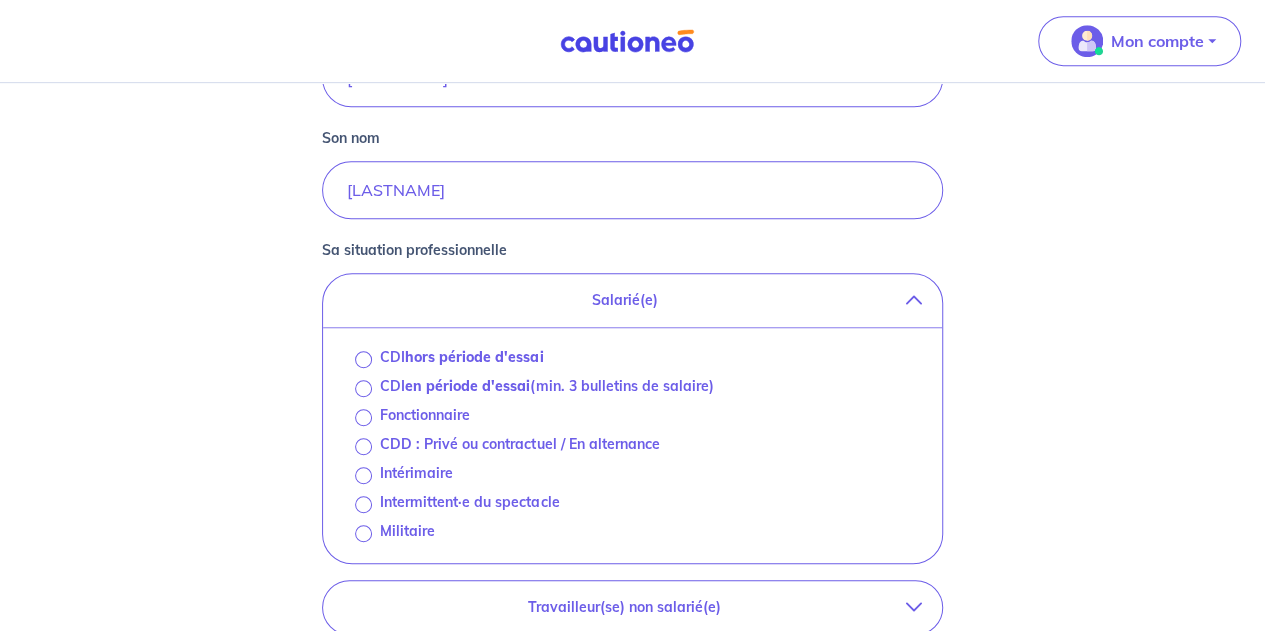 click on "Salarié(e)" at bounding box center (624, 300) 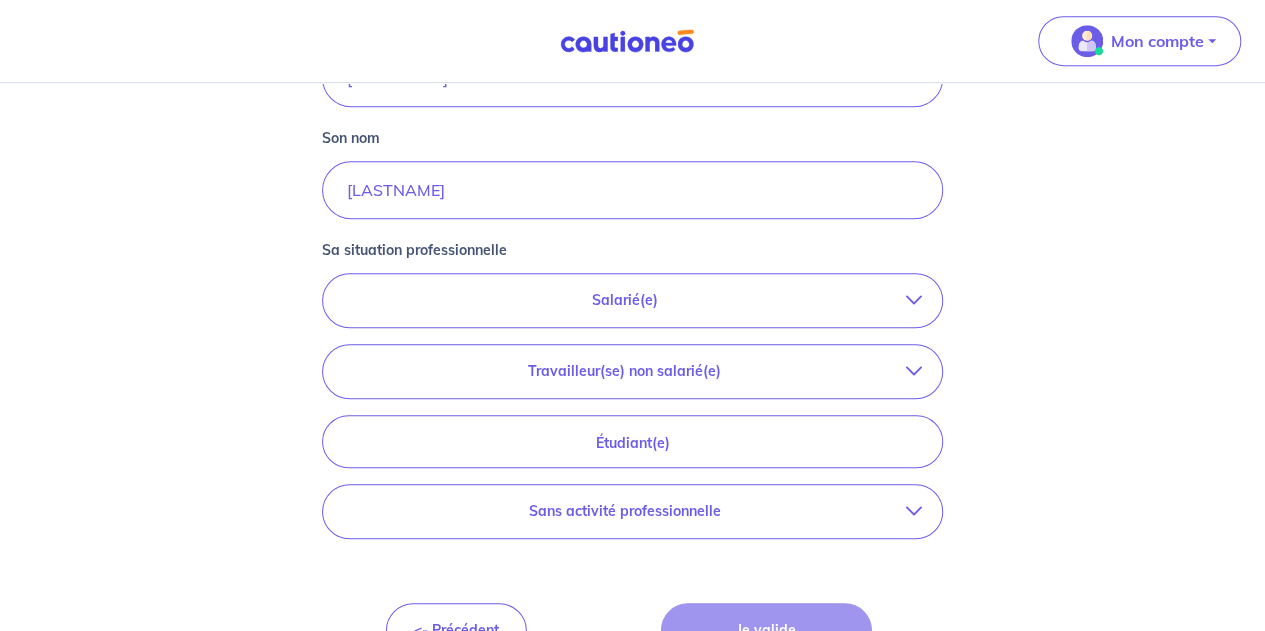 click on "Salarié(e)" at bounding box center [624, 300] 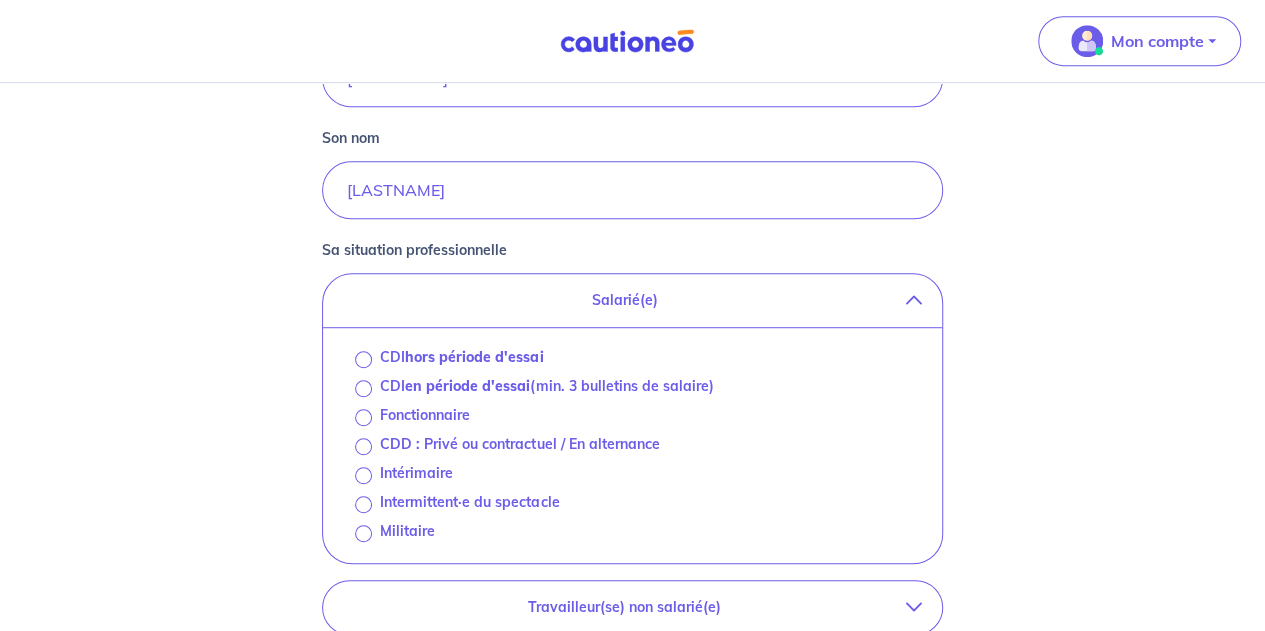 click on "CDI  hors période d'essai" at bounding box center (461, 357) 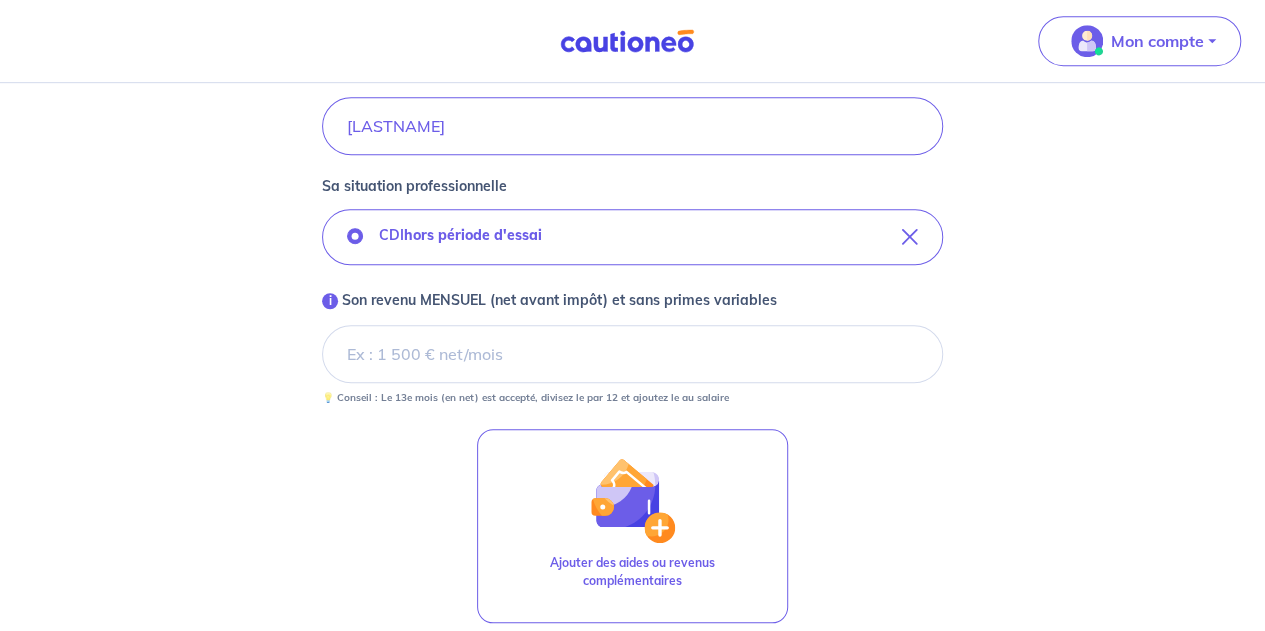scroll, scrollTop: 595, scrollLeft: 0, axis: vertical 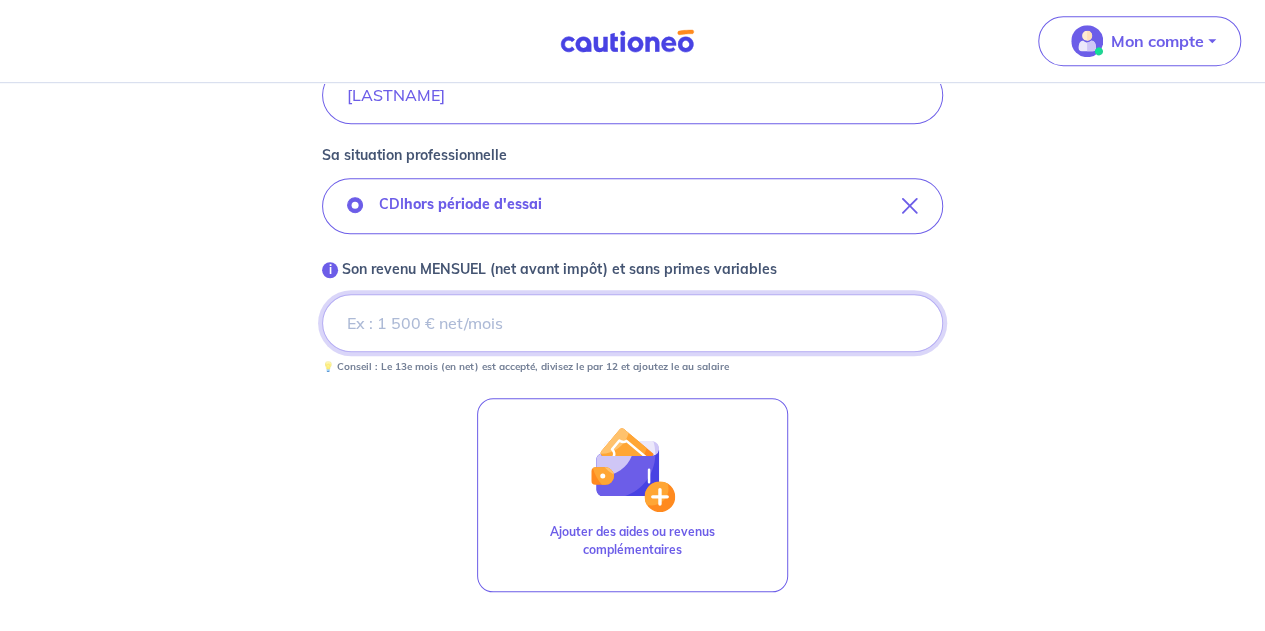 click on "i Son revenu MENSUEL (net avant impôt) et sans primes variables" at bounding box center [632, 323] 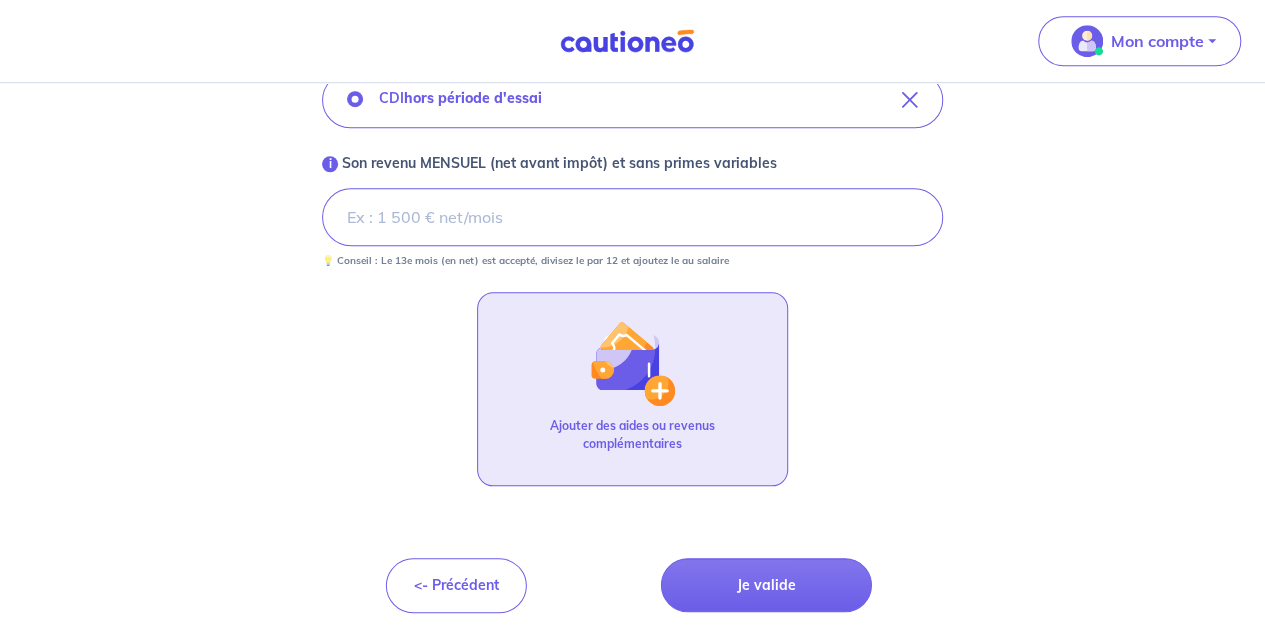 scroll, scrollTop: 703, scrollLeft: 0, axis: vertical 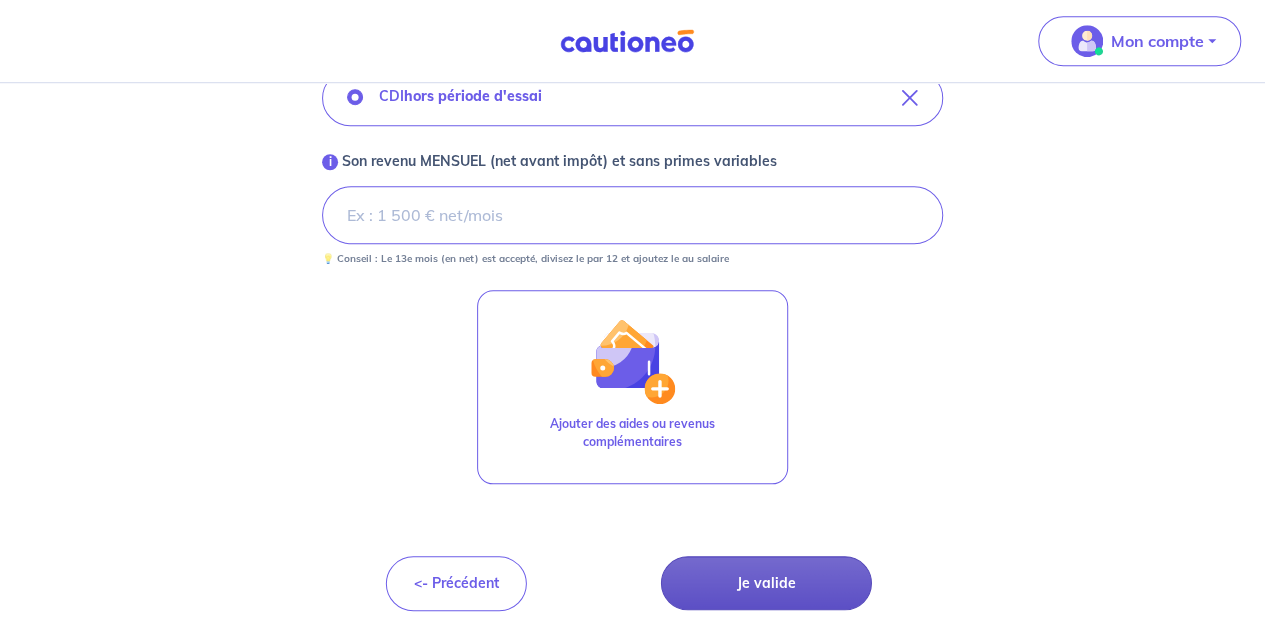 click on "Je valide" at bounding box center [766, 583] 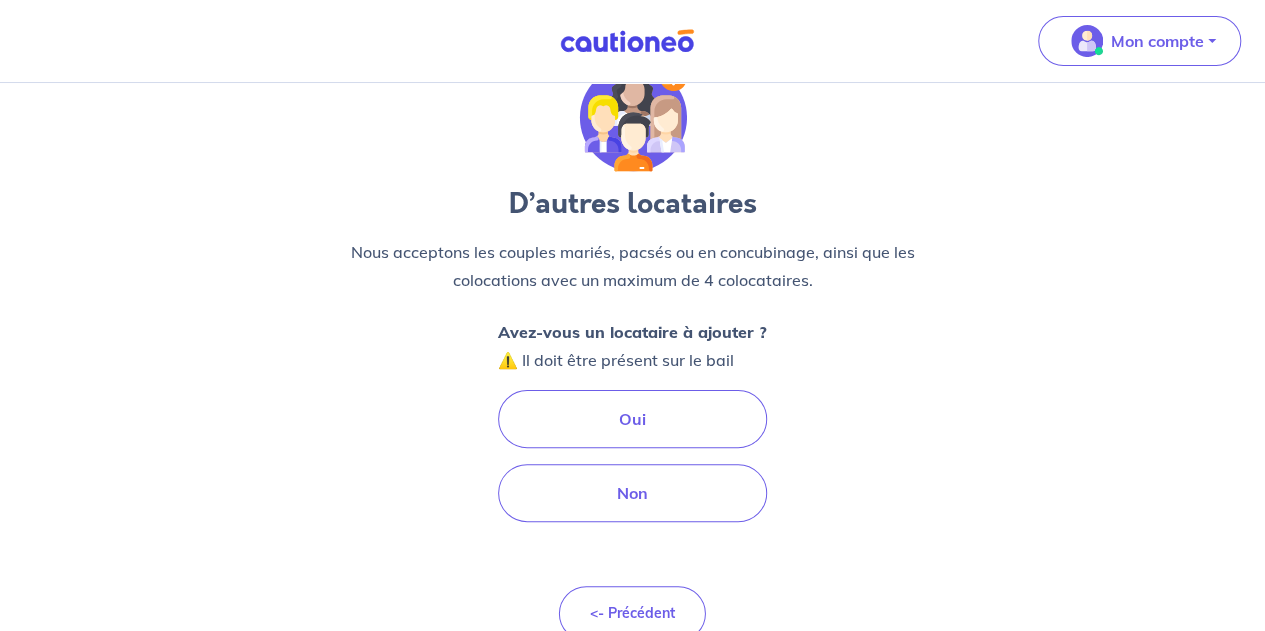 scroll, scrollTop: 98, scrollLeft: 0, axis: vertical 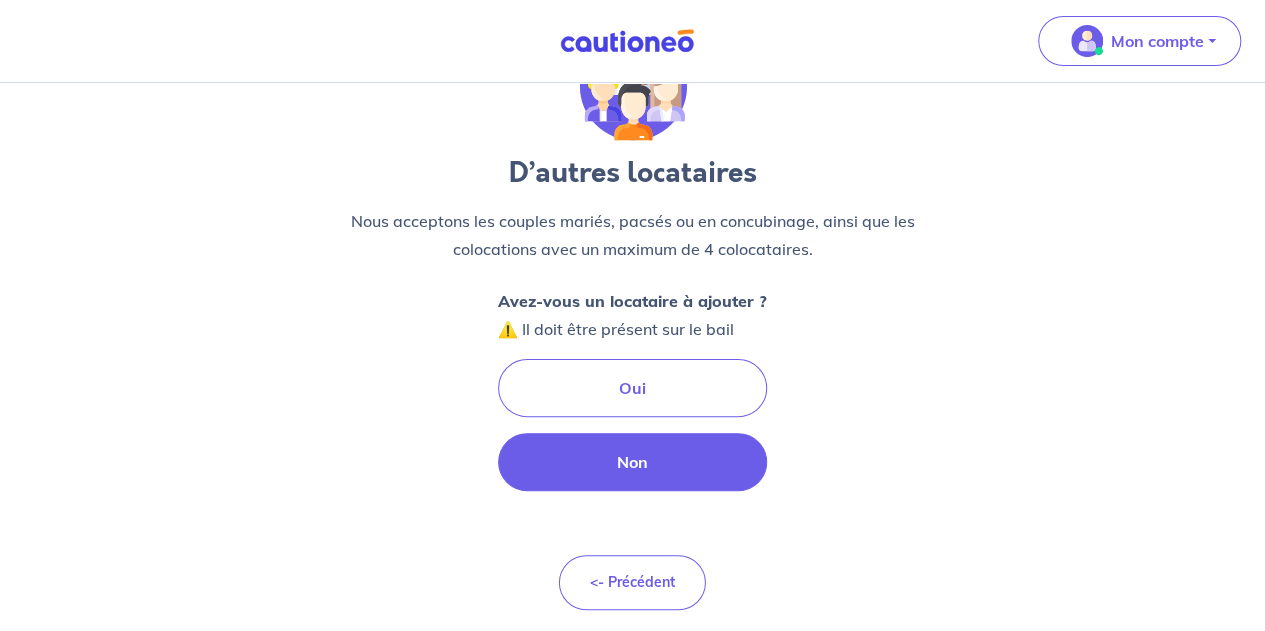click on "Non" at bounding box center [632, 462] 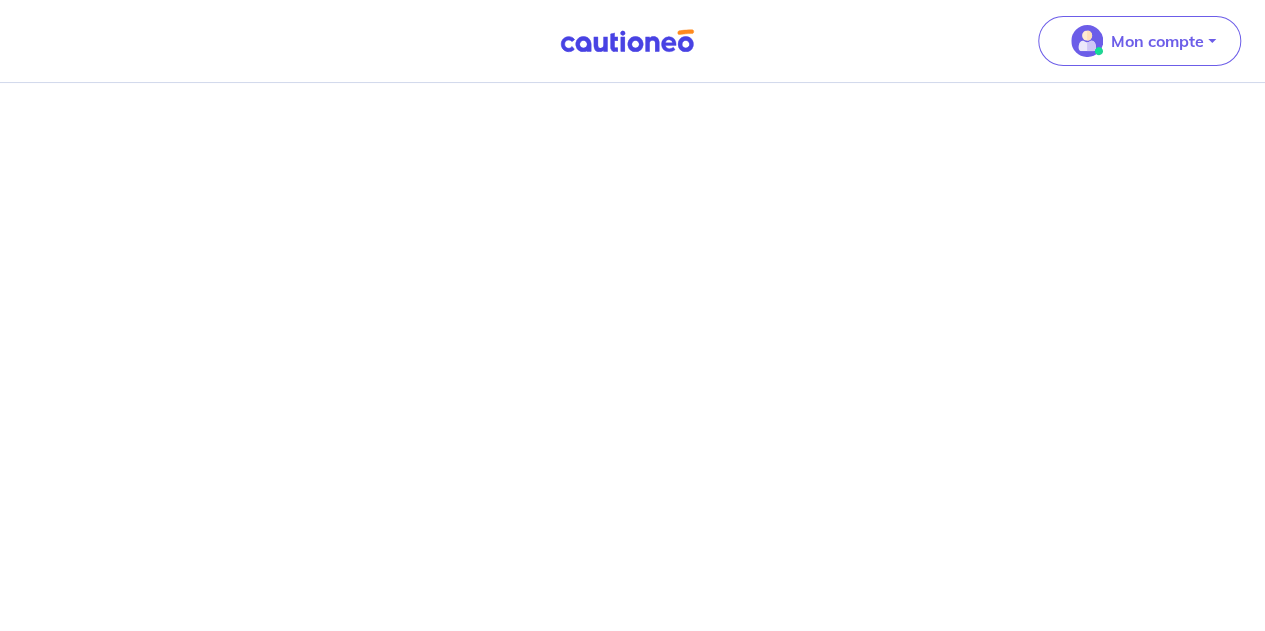 scroll, scrollTop: 0, scrollLeft: 0, axis: both 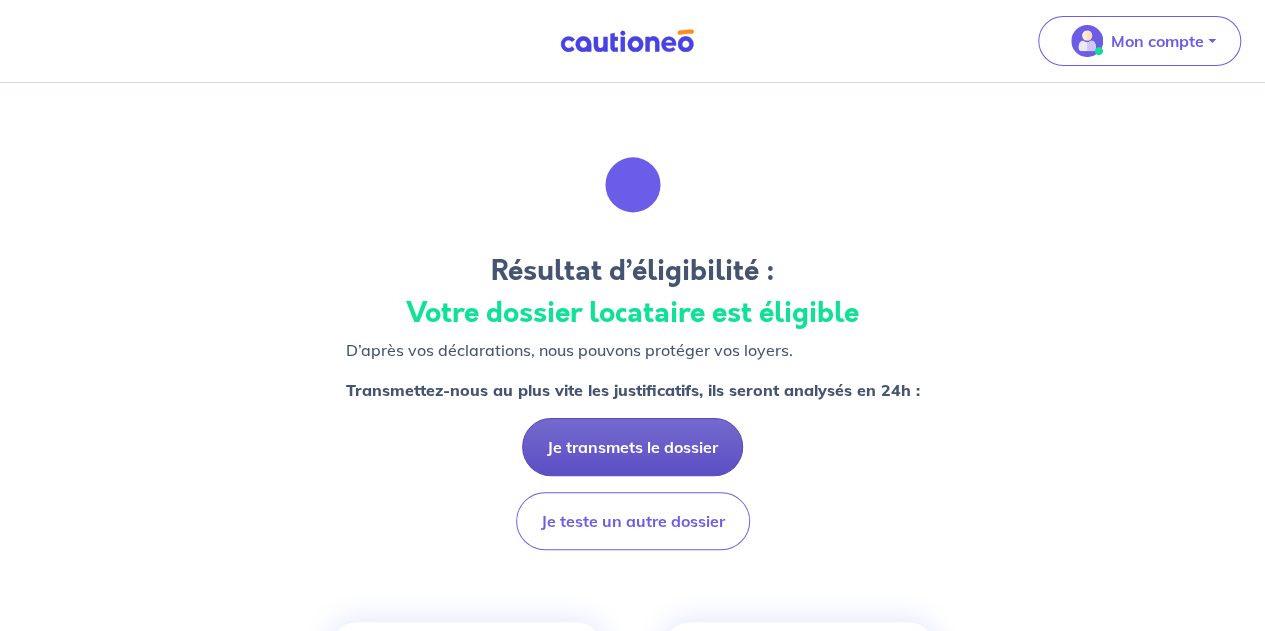 click on "Je transmets le dossier" at bounding box center (632, 447) 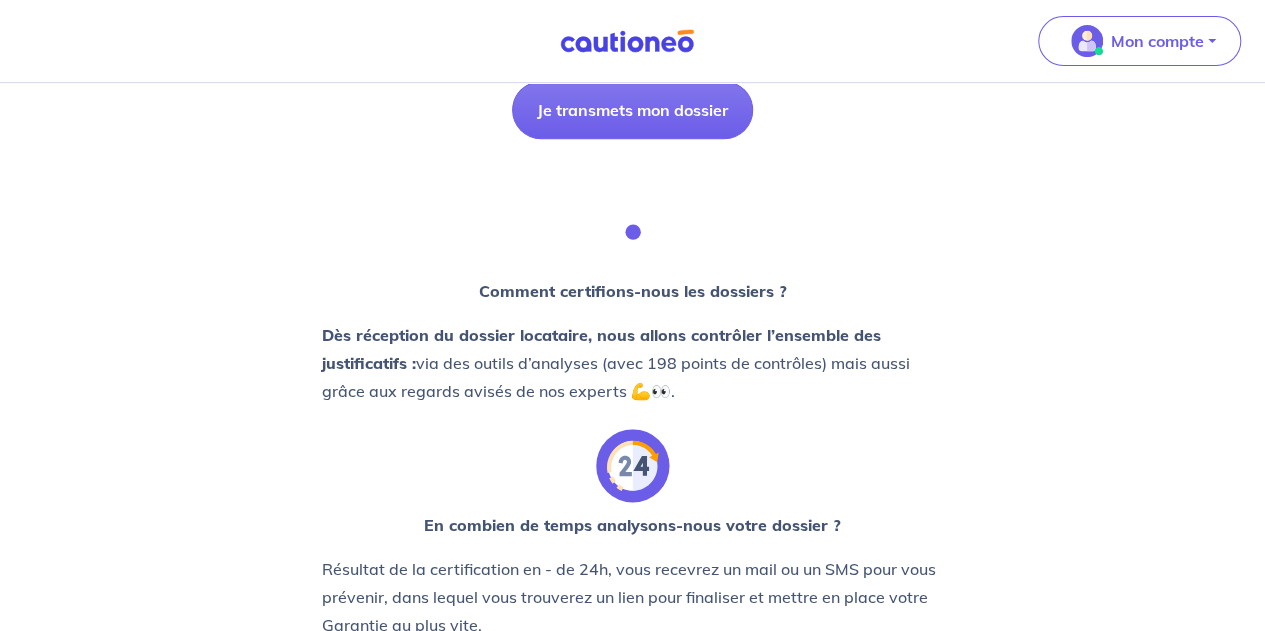 scroll, scrollTop: 200, scrollLeft: 0, axis: vertical 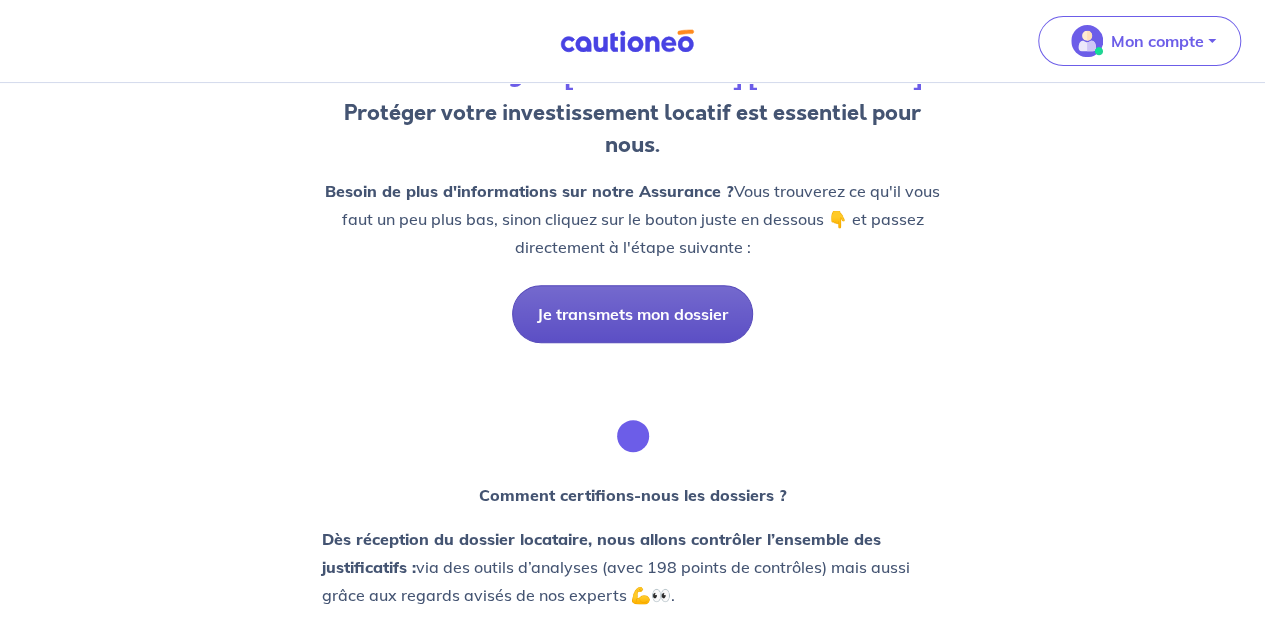 click on "Je transmets mon dossier" at bounding box center (632, 314) 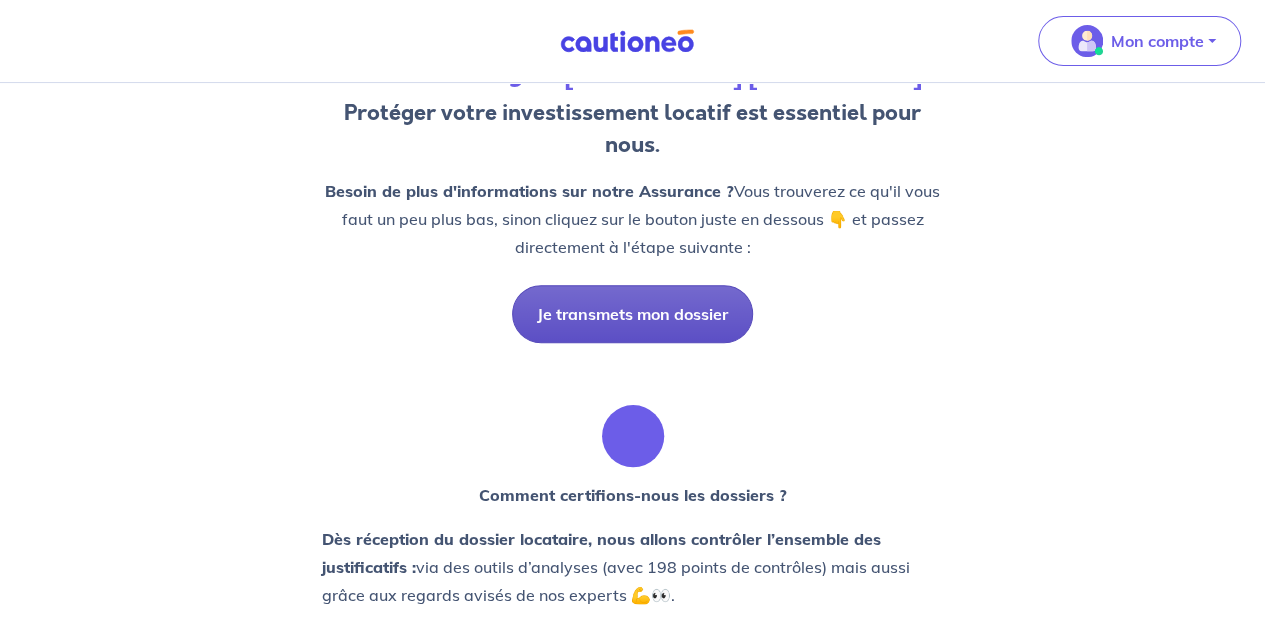 scroll, scrollTop: 0, scrollLeft: 0, axis: both 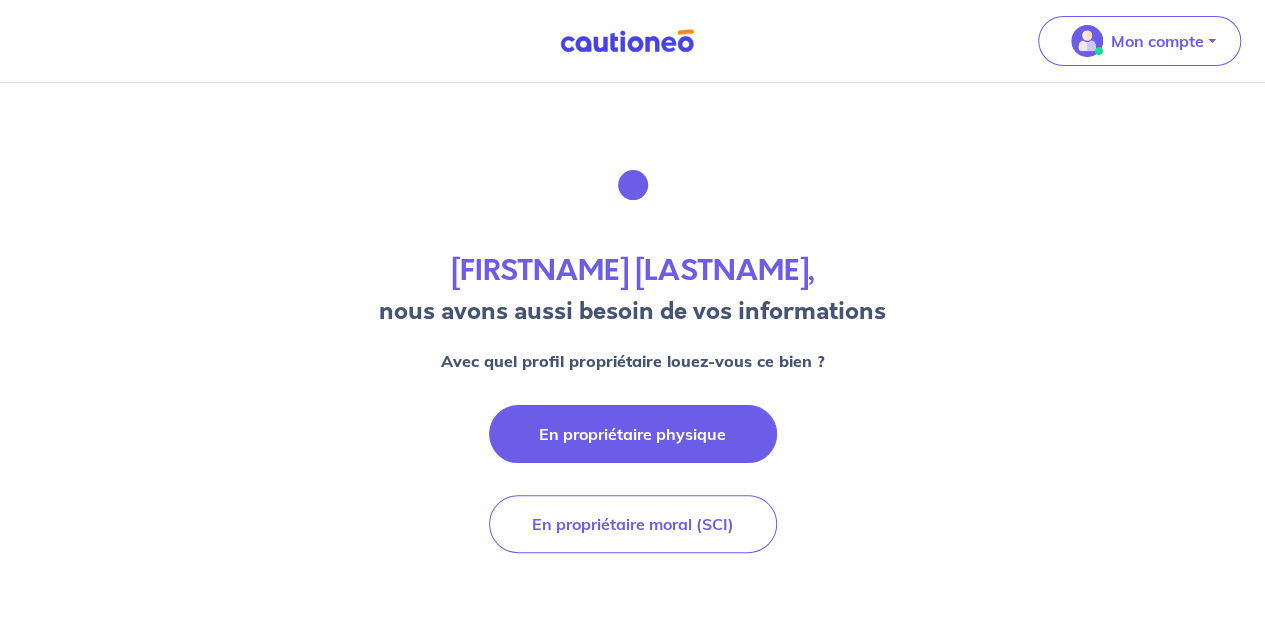 click on "En propriétaire physique" at bounding box center [633, 434] 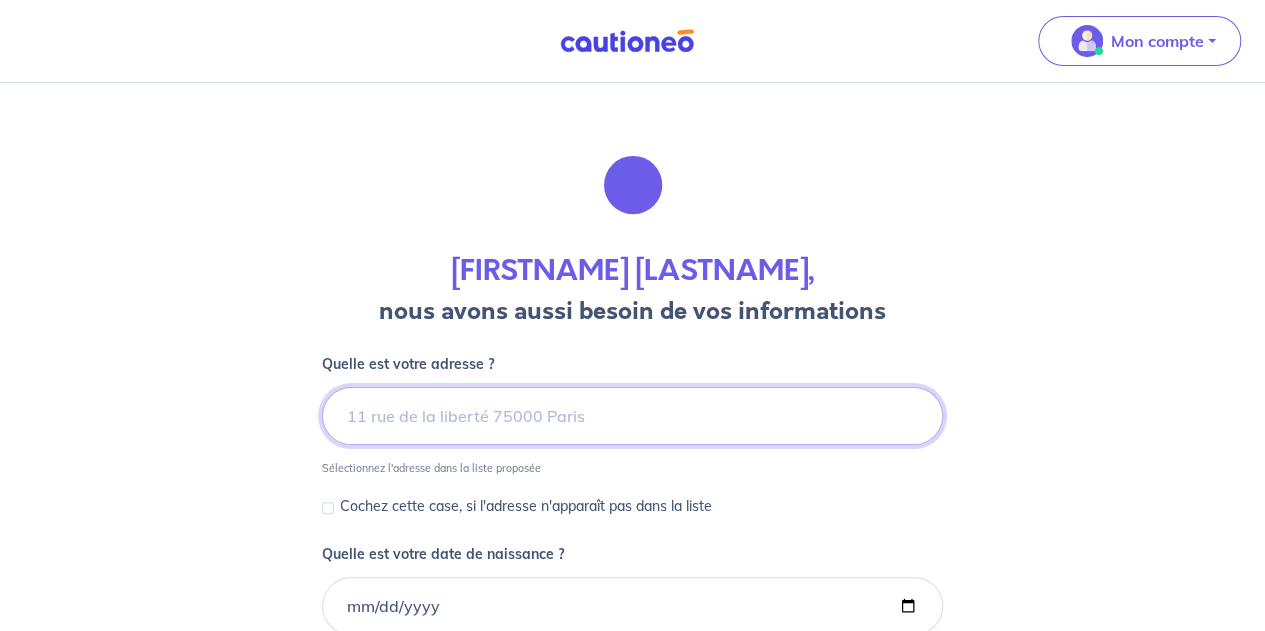 click at bounding box center (632, 416) 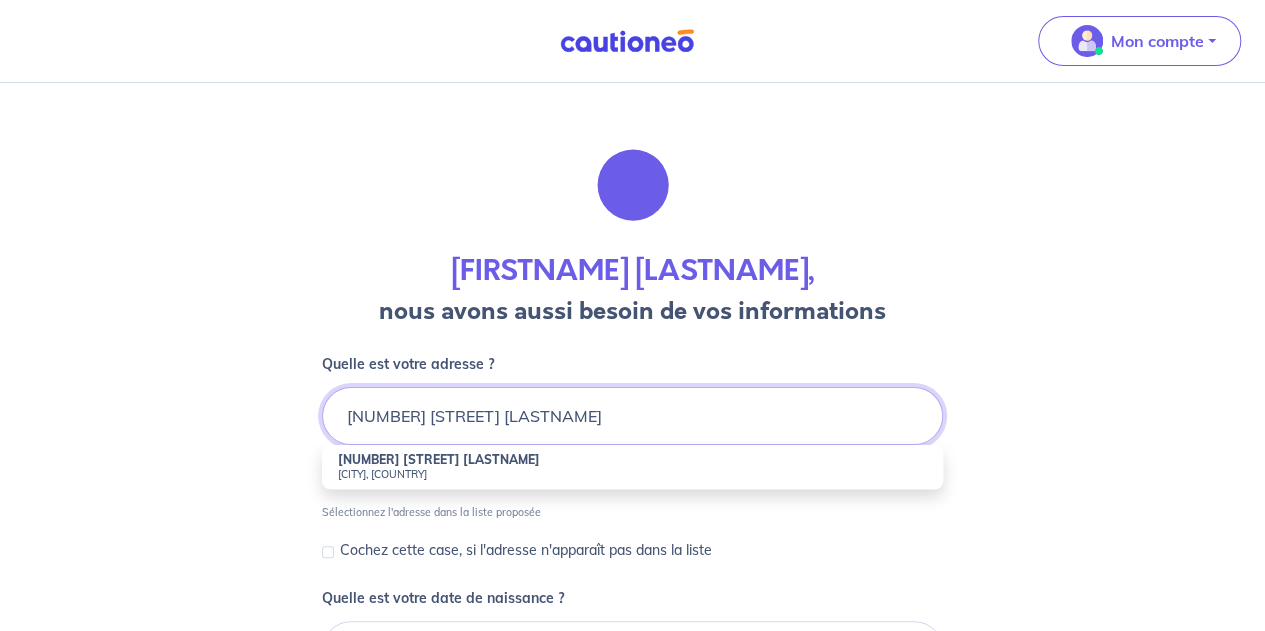type on "[NUMBER] [STREET] [LASTNAME]" 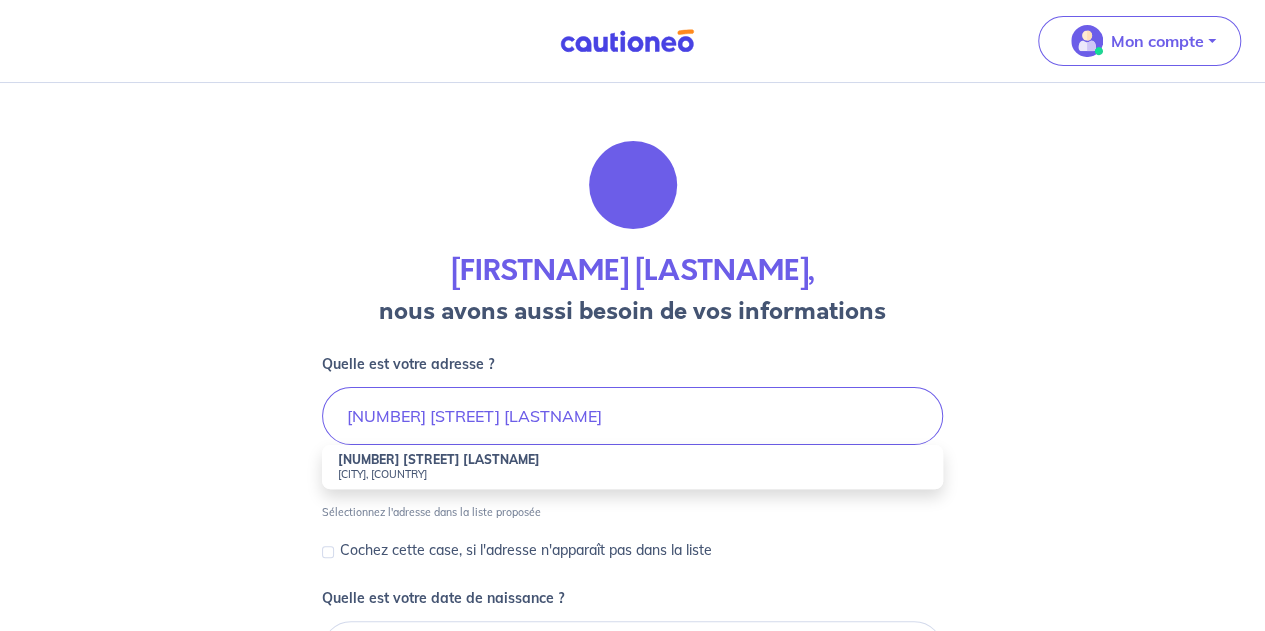 click on "[NUMBER] [STREET] [LASTNAME], [CITY], [COUNTRY]" at bounding box center [632, 467] 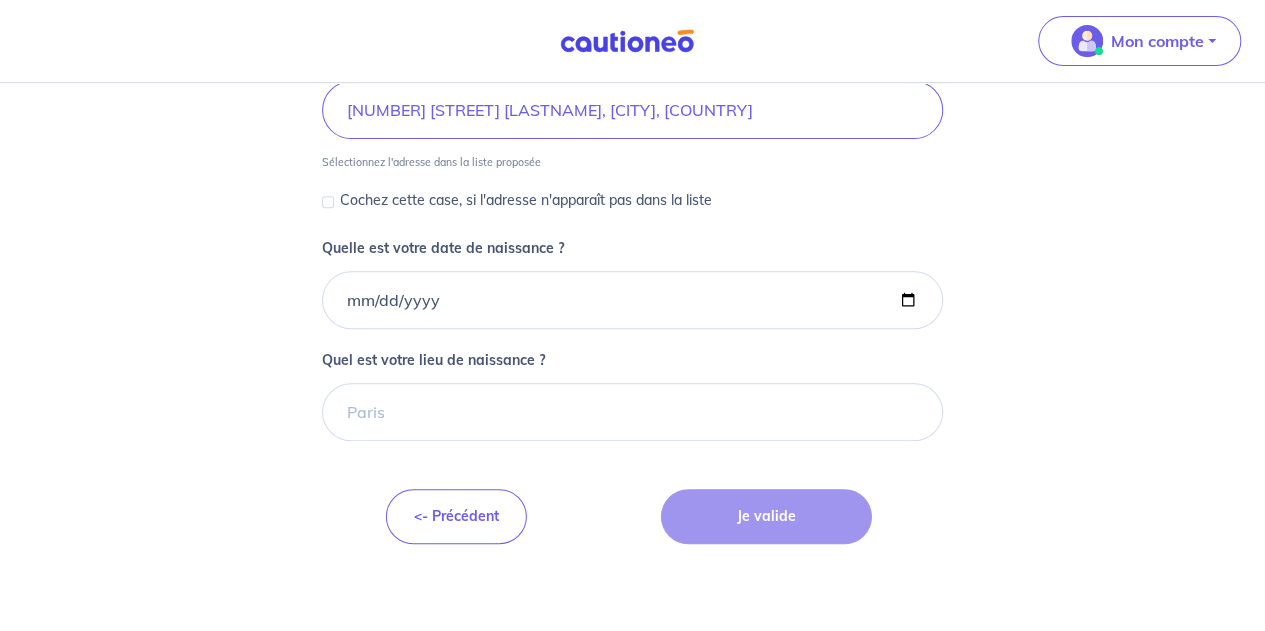 scroll, scrollTop: 400, scrollLeft: 0, axis: vertical 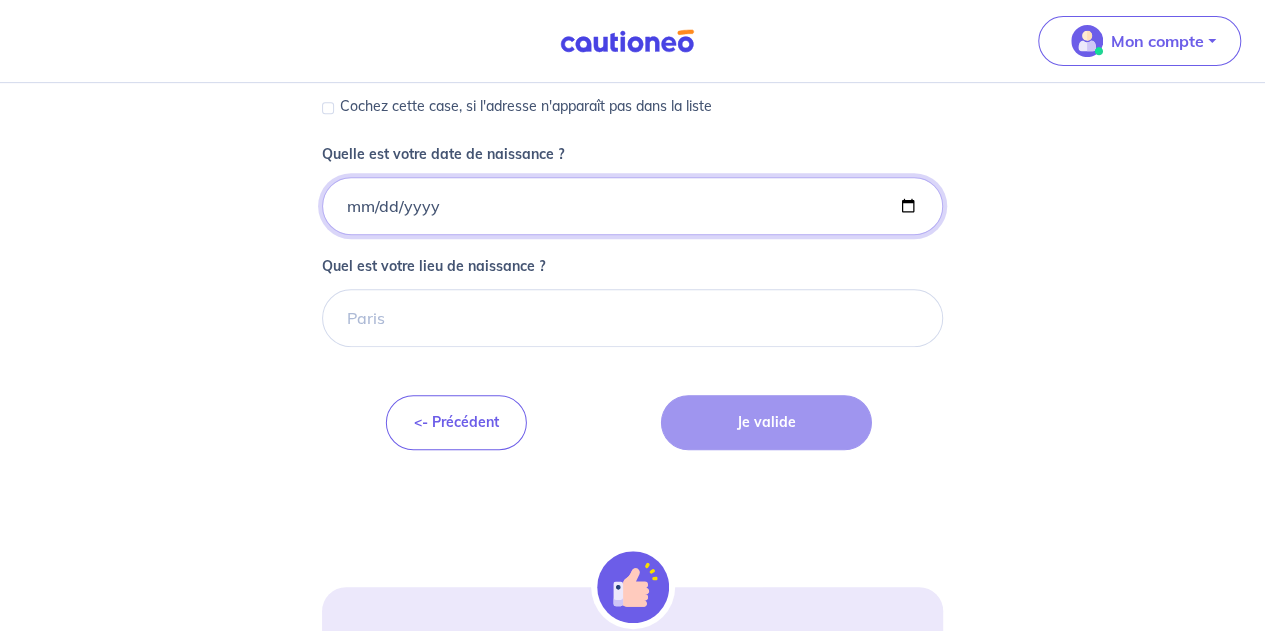 click on "Quelle est votre date de naissance ?" at bounding box center [632, 206] 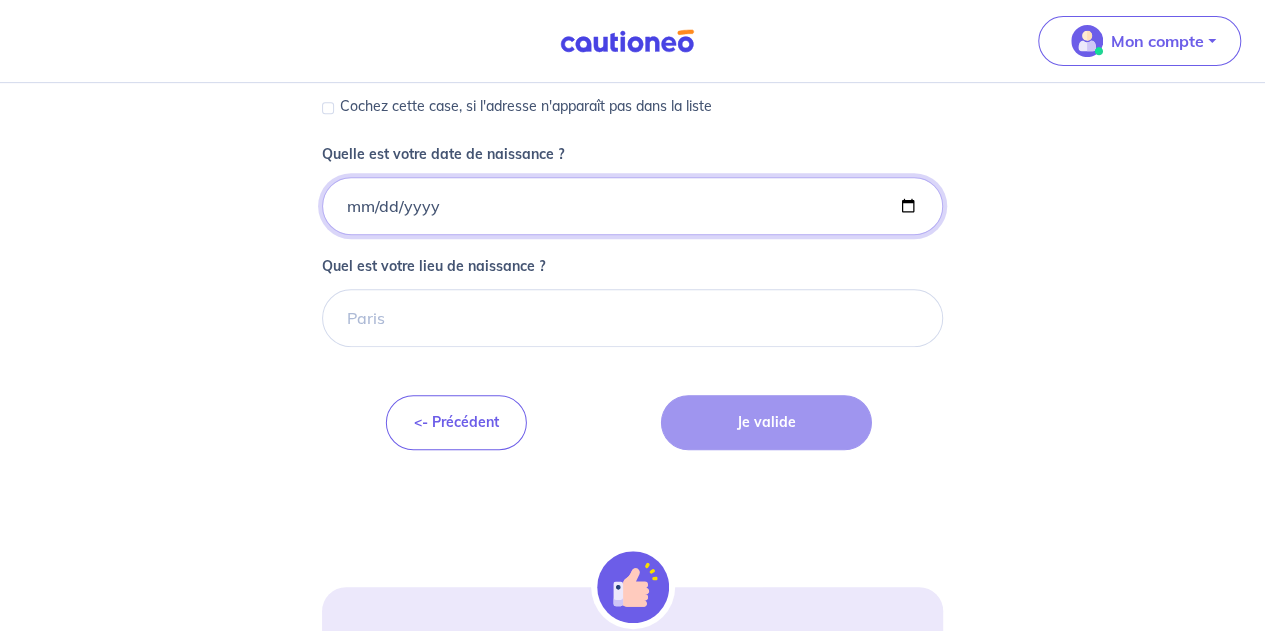 type on "[DATE]" 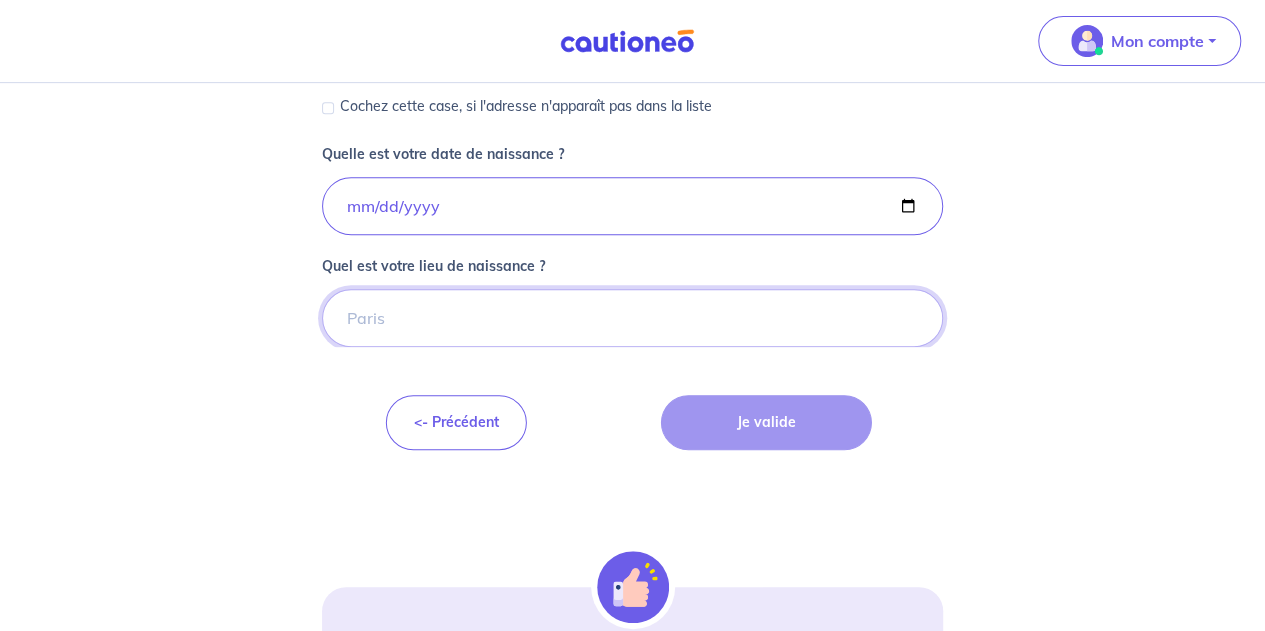 click on "Quel est votre lieu de naissance ?" at bounding box center (632, 318) 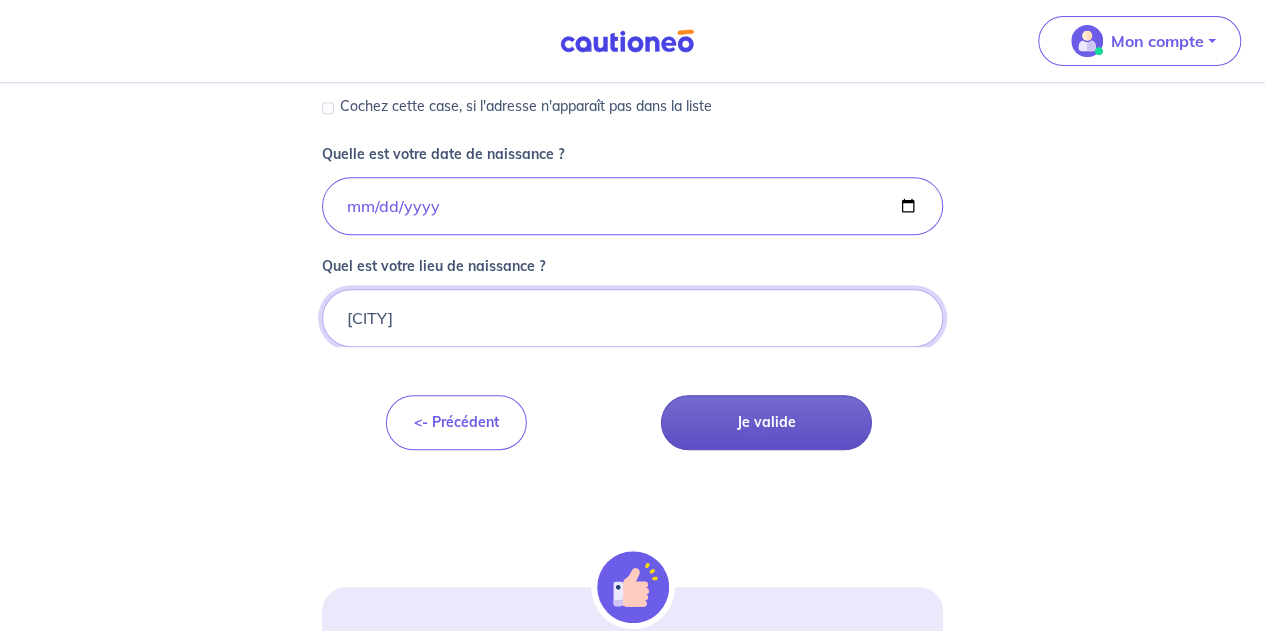 type on "[CITY]" 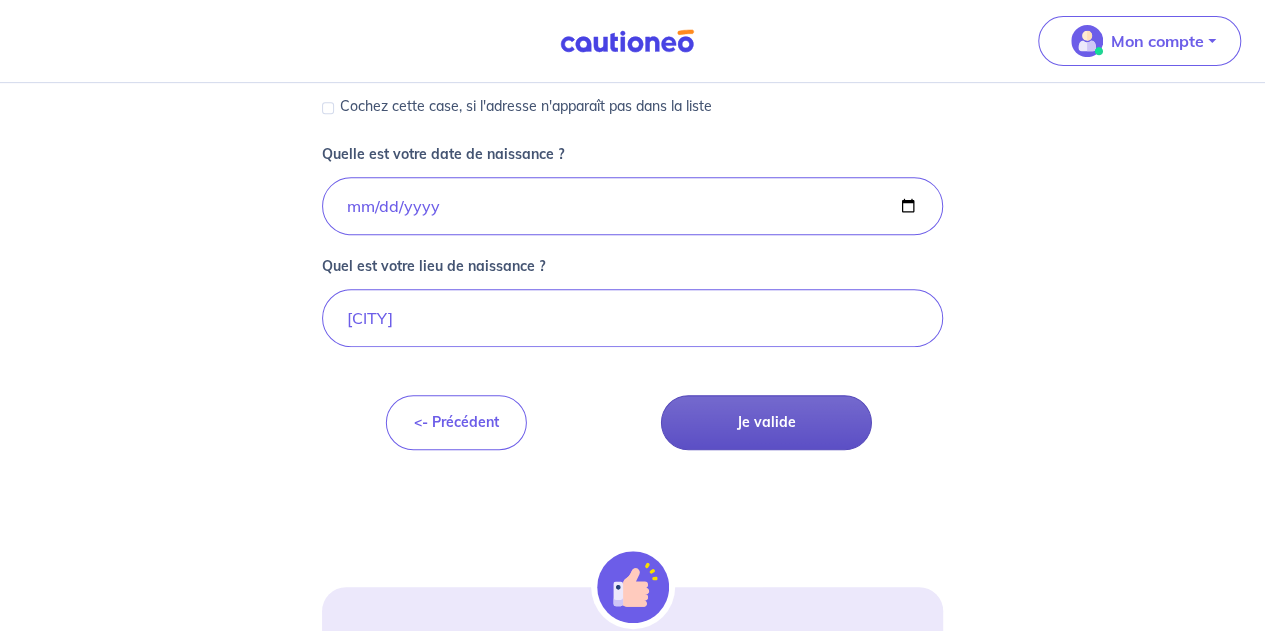 click on "Je valide" at bounding box center [766, 422] 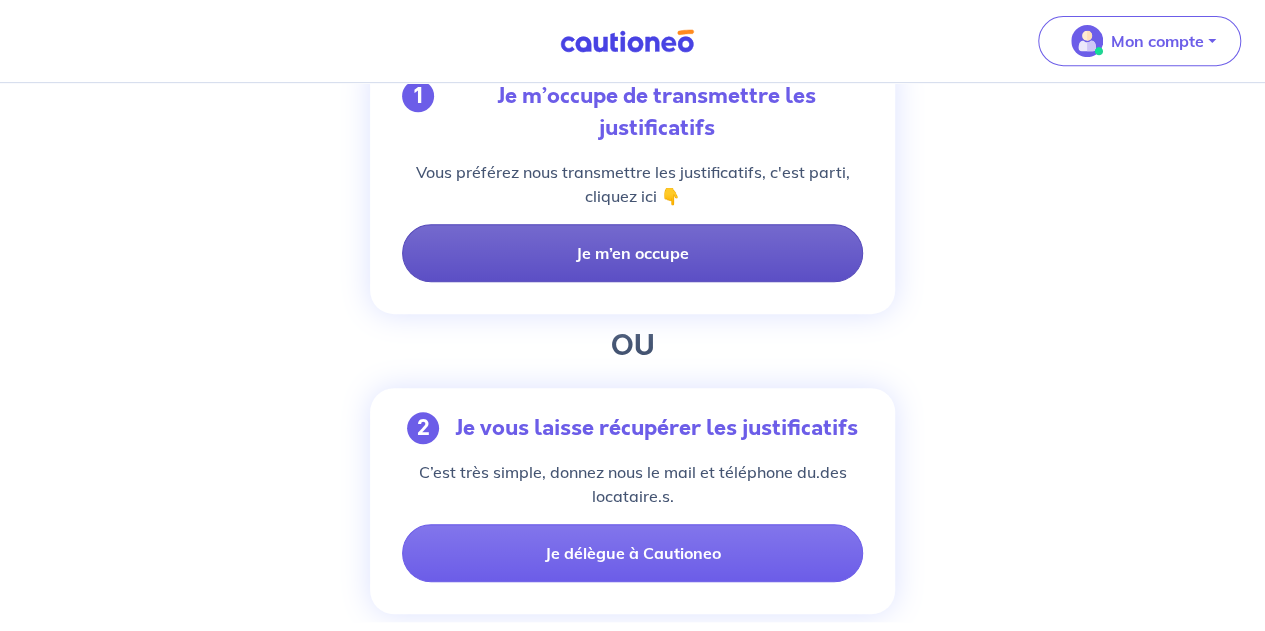 scroll, scrollTop: 400, scrollLeft: 0, axis: vertical 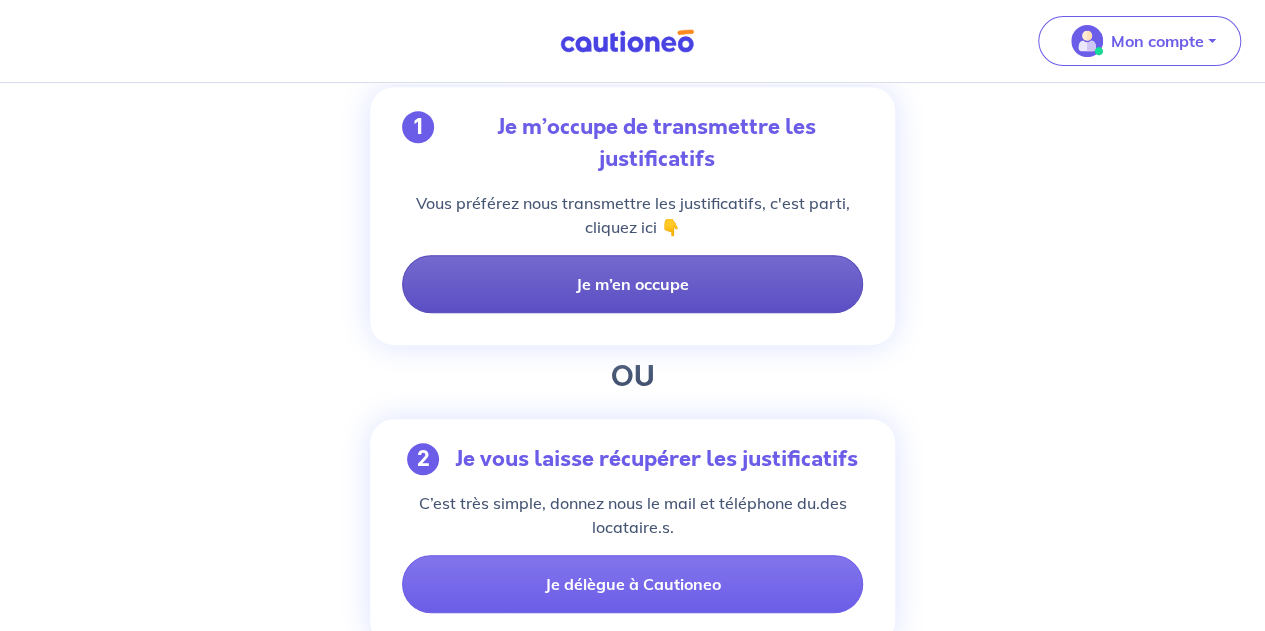 click on "Je m’en occupe" at bounding box center [632, 284] 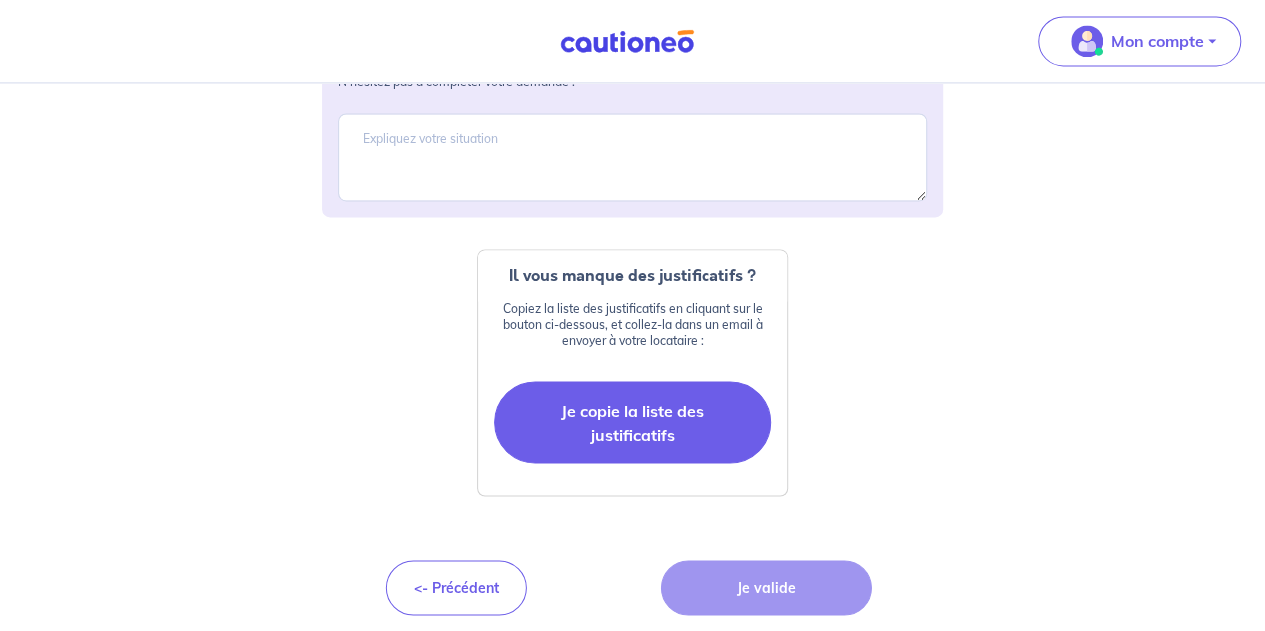 scroll, scrollTop: 1509, scrollLeft: 0, axis: vertical 